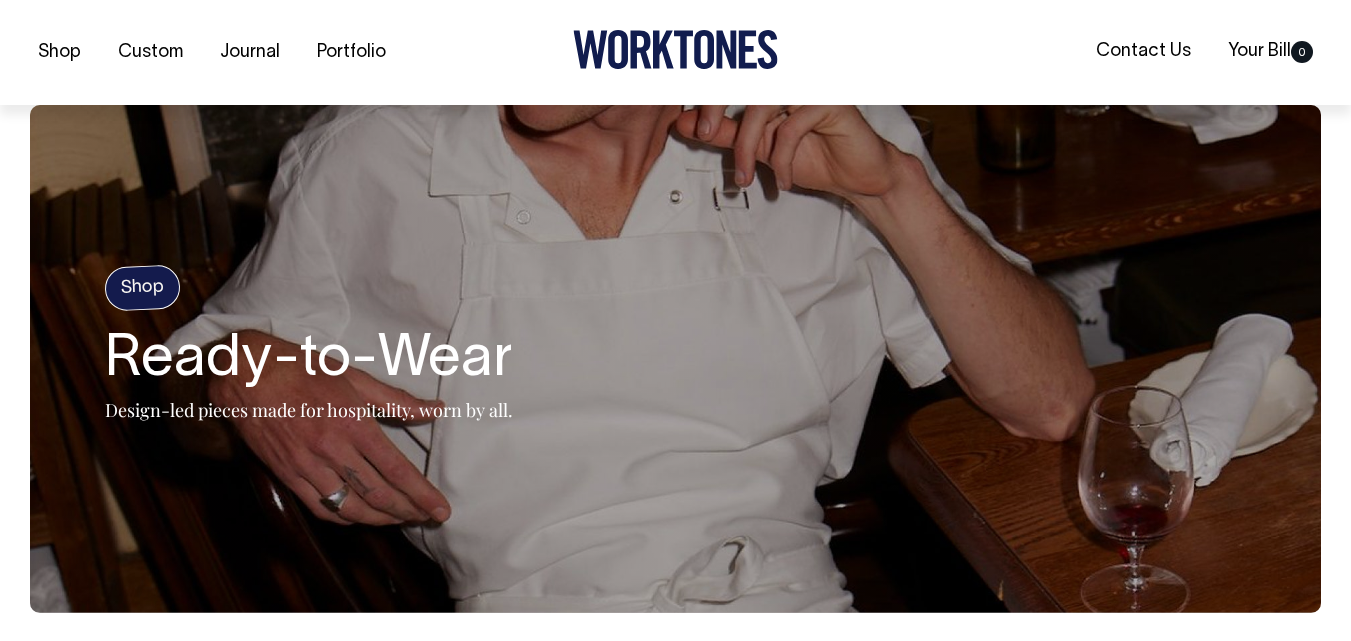 scroll, scrollTop: 567, scrollLeft: 0, axis: vertical 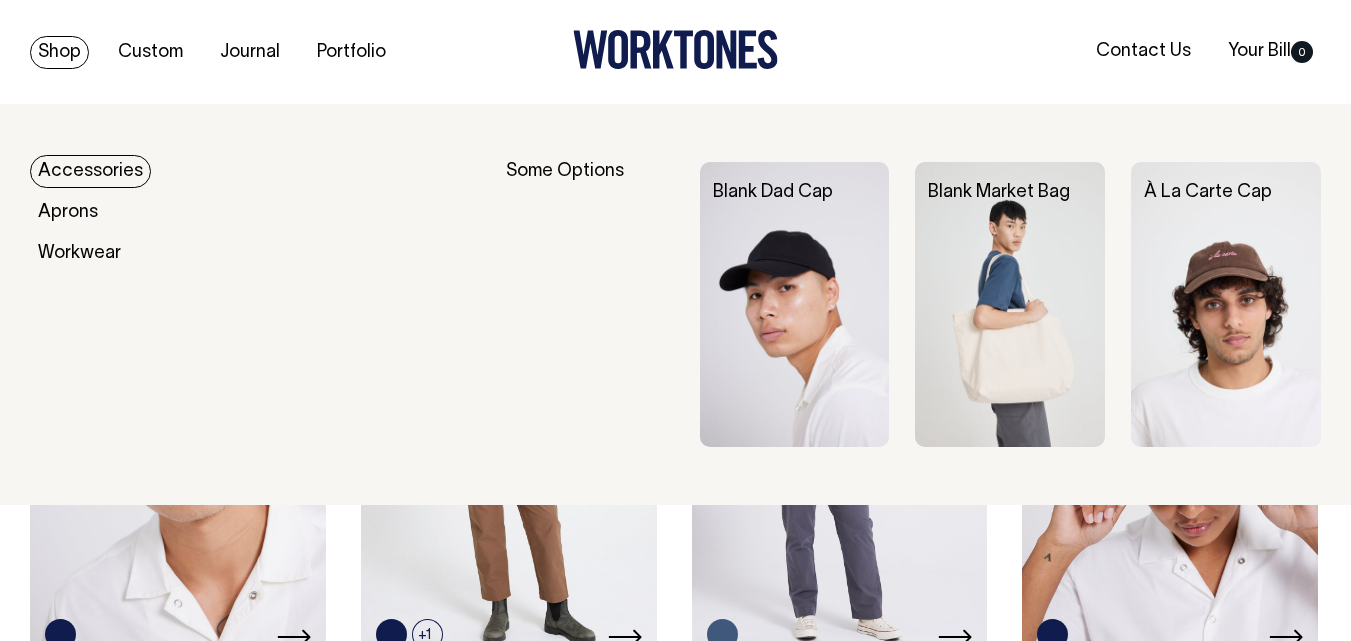 click on "Accessories" at bounding box center (90, 171) 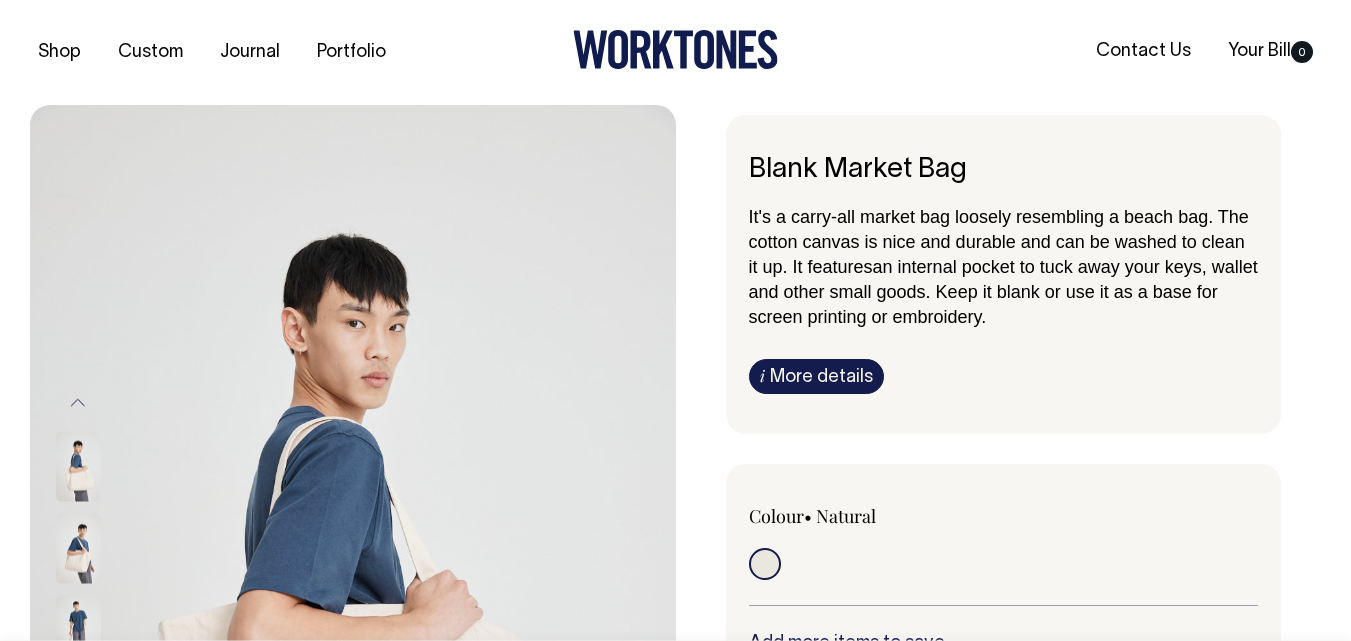 scroll, scrollTop: 0, scrollLeft: 0, axis: both 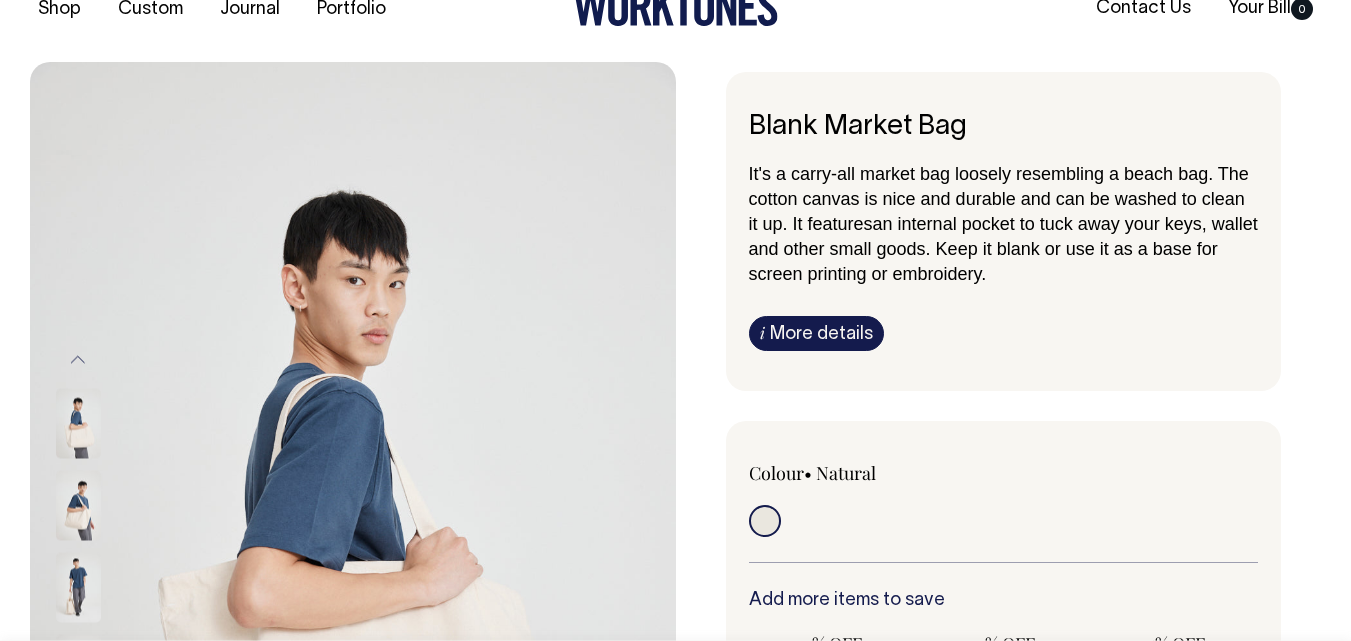 click on "Blank Market Bag" at bounding box center [1004, 127] 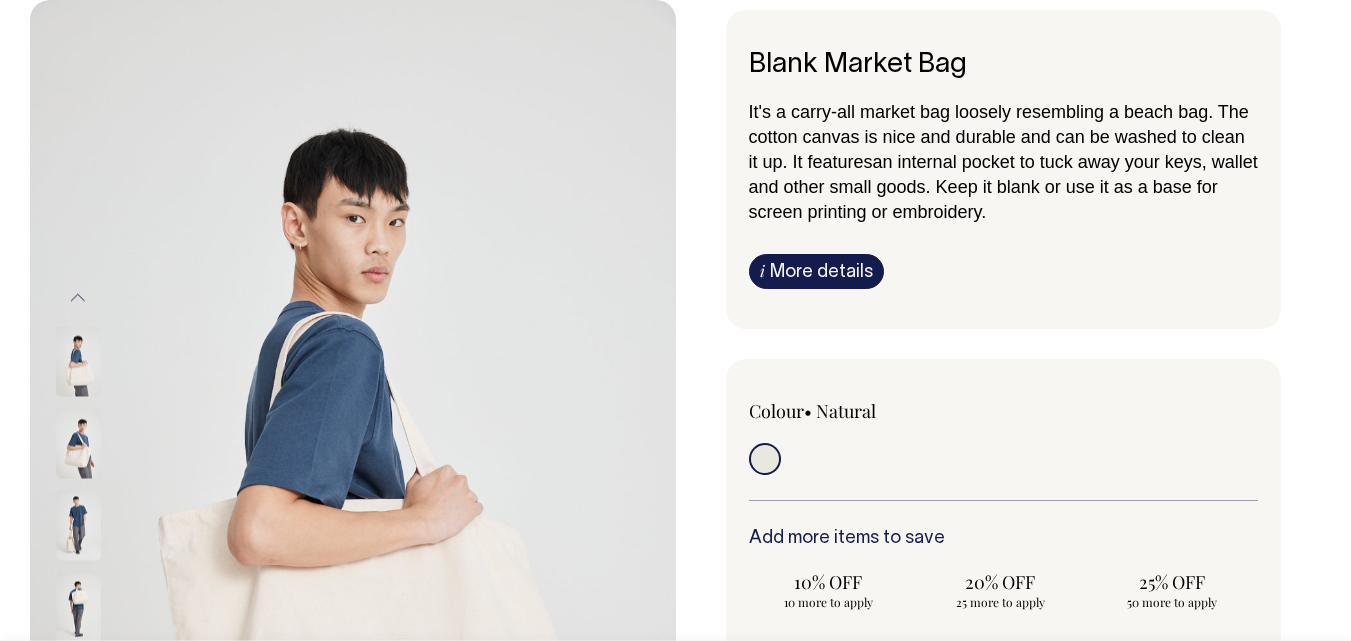 scroll, scrollTop: 148, scrollLeft: 0, axis: vertical 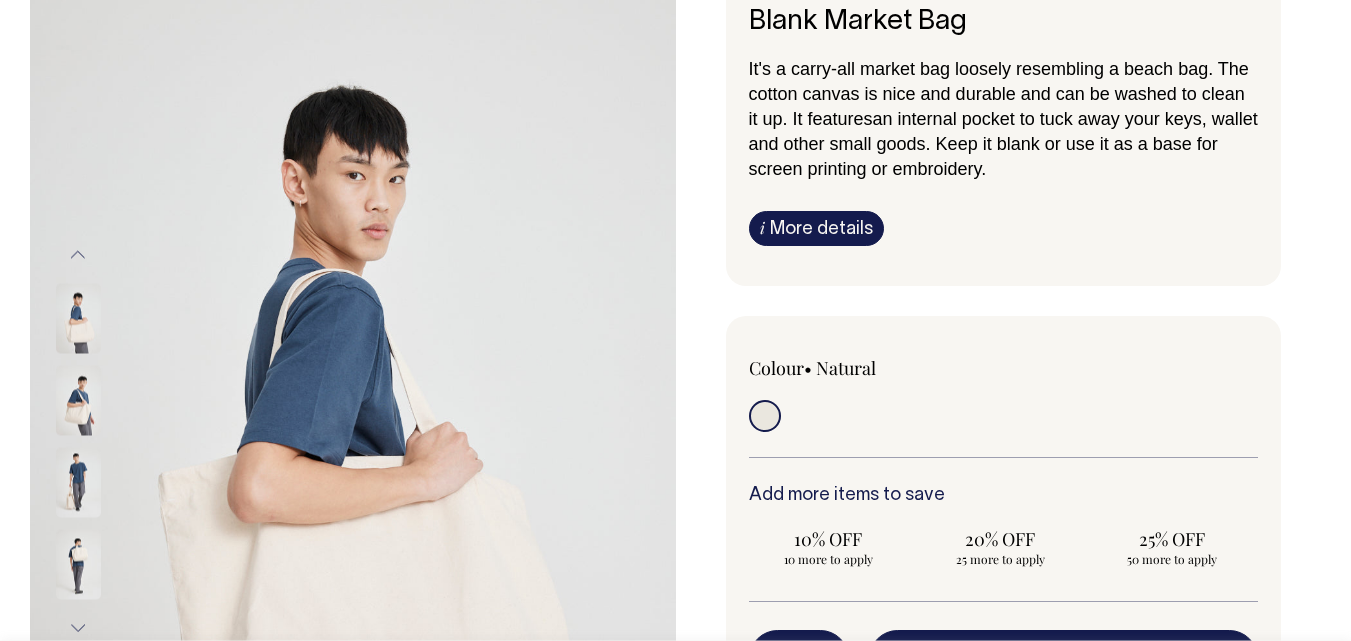drag, startPoint x: 902, startPoint y: 366, endPoint x: 718, endPoint y: 367, distance: 184.00272 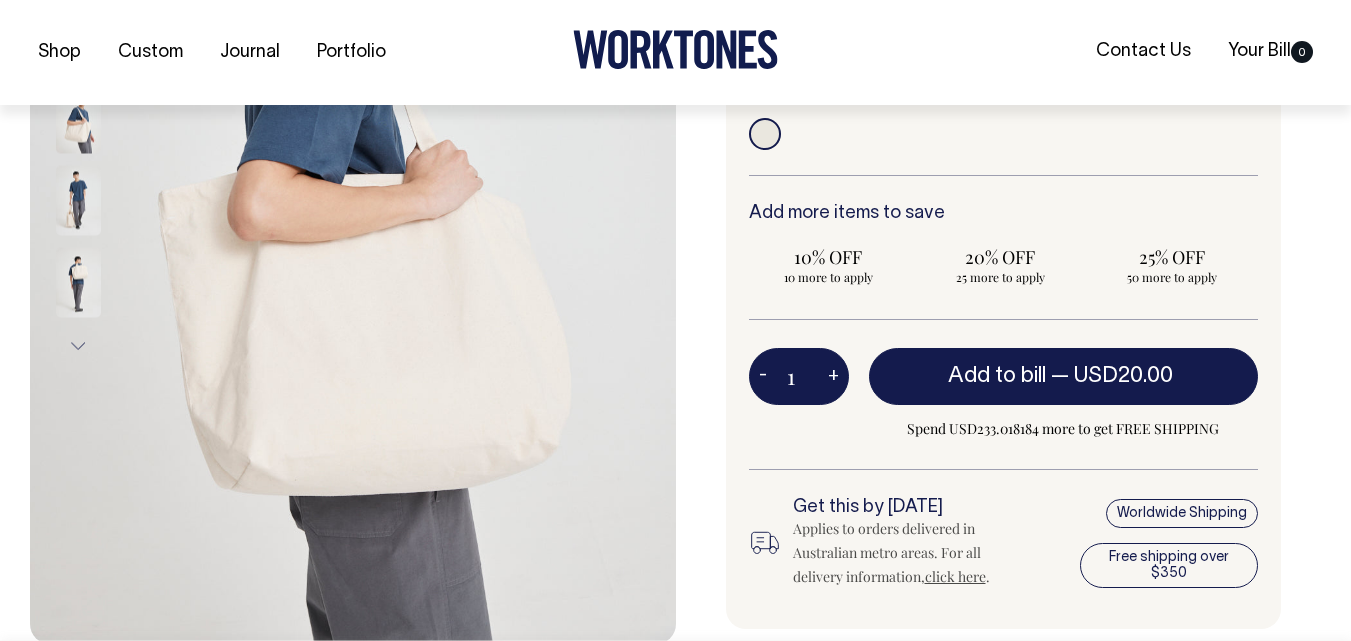 scroll, scrollTop: 578, scrollLeft: 0, axis: vertical 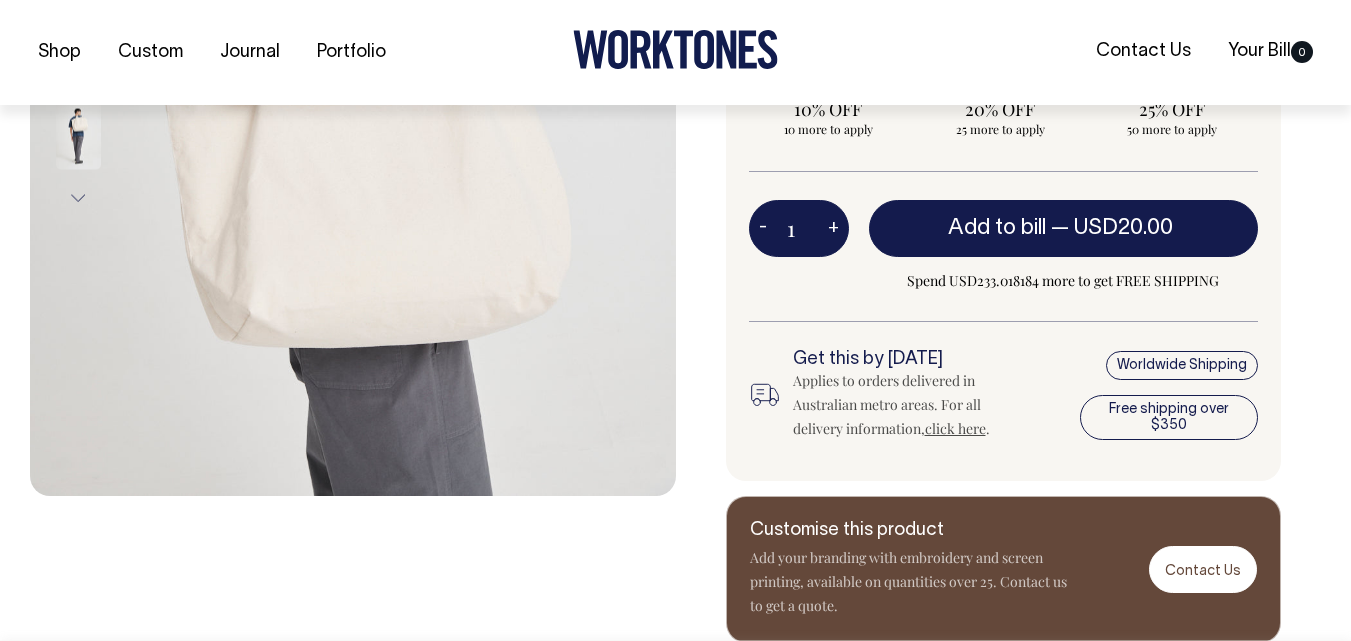 click on "Add your branding with embroidery and screen printing, available on quantities over 25. Contact us to get a quote." at bounding box center [910, 582] 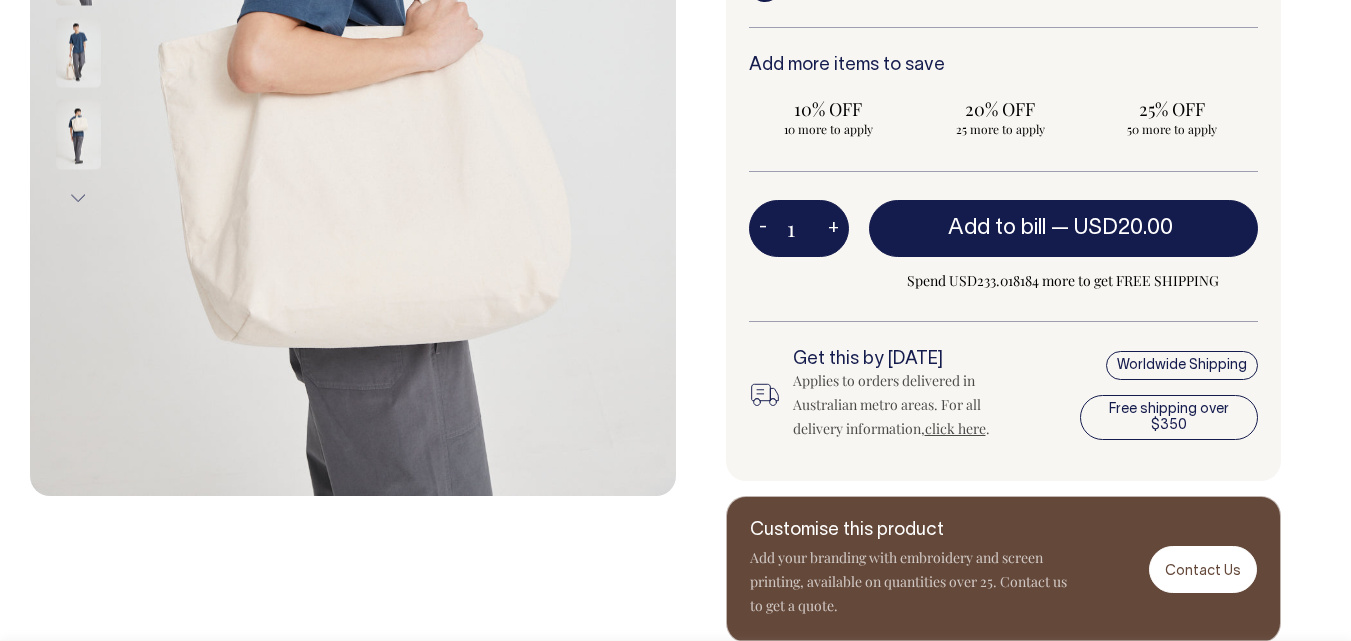 scroll, scrollTop: 553, scrollLeft: 0, axis: vertical 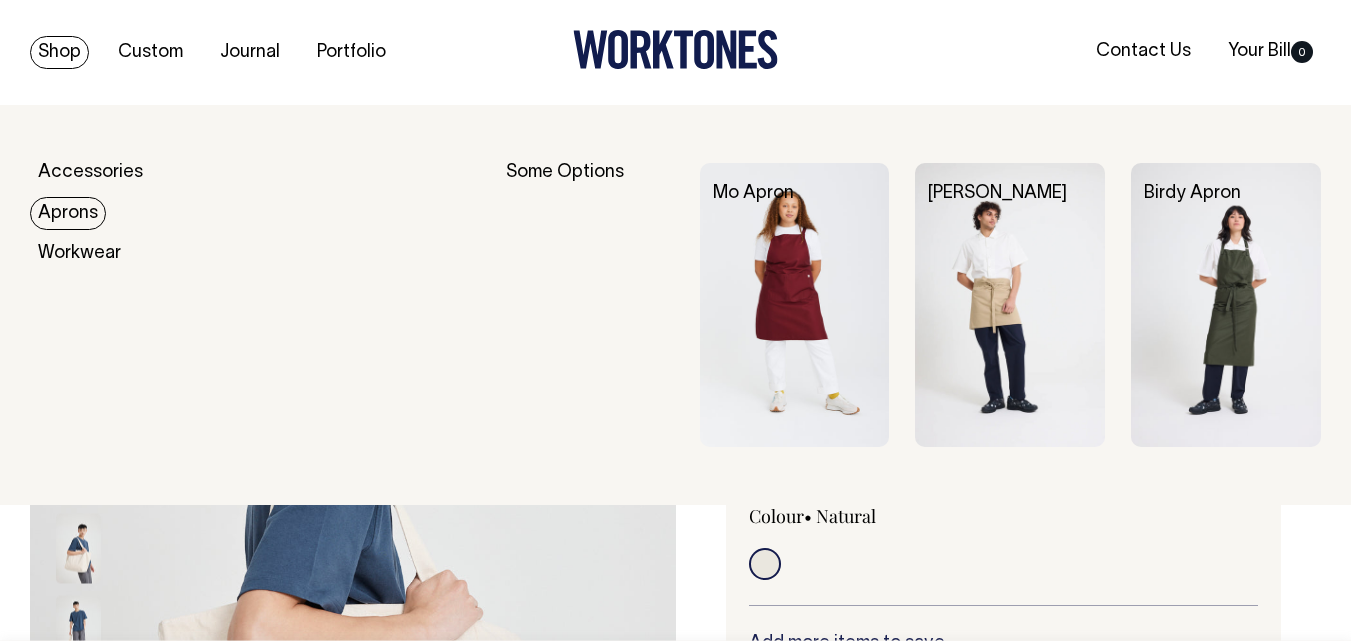 click on "Aprons" at bounding box center [68, 213] 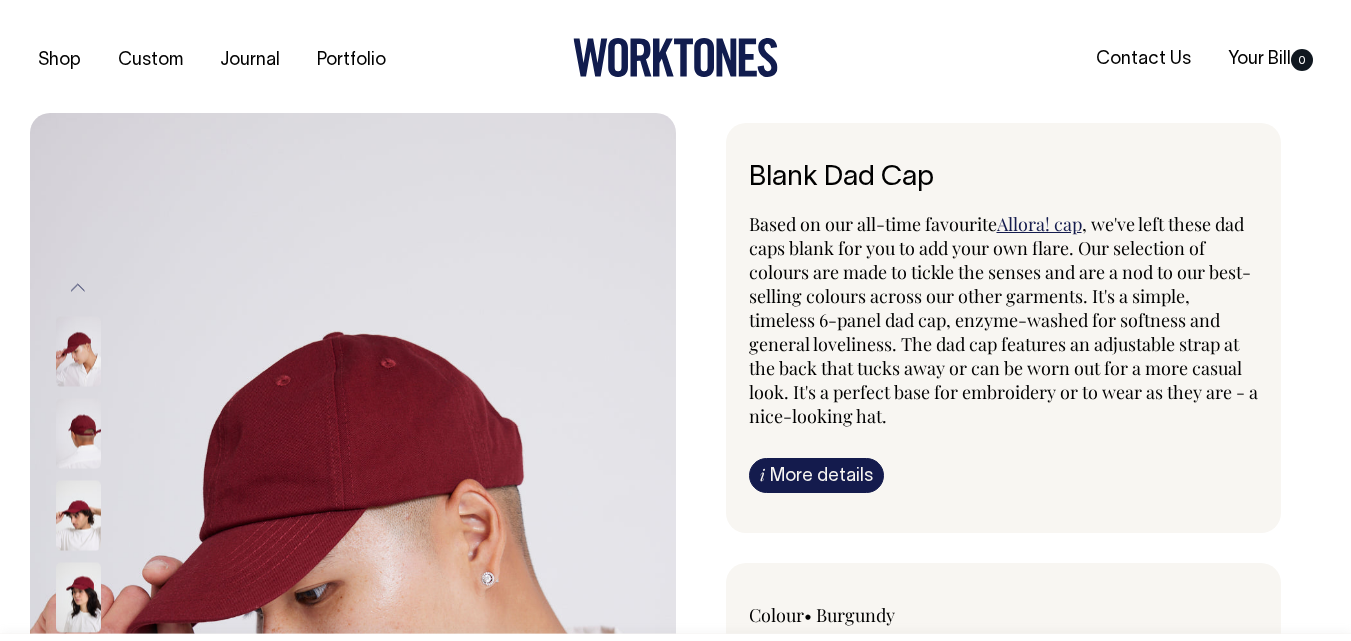 scroll, scrollTop: 0, scrollLeft: 0, axis: both 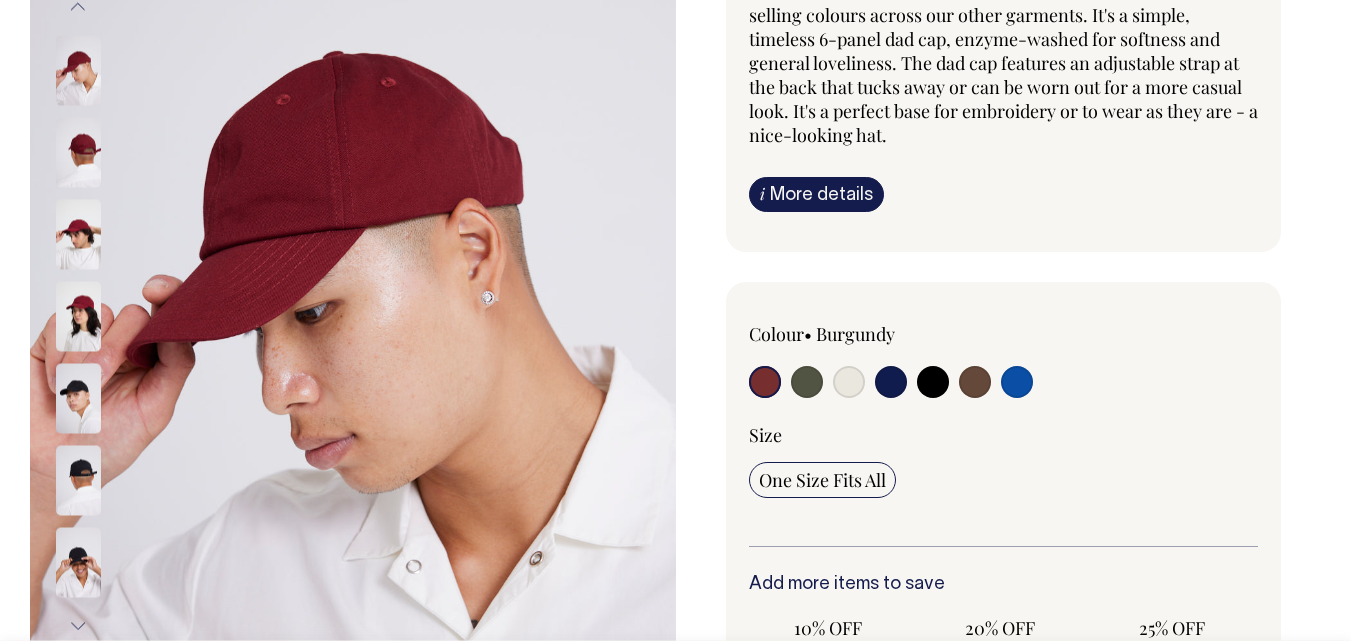 click on "i More details" at bounding box center [816, 194] 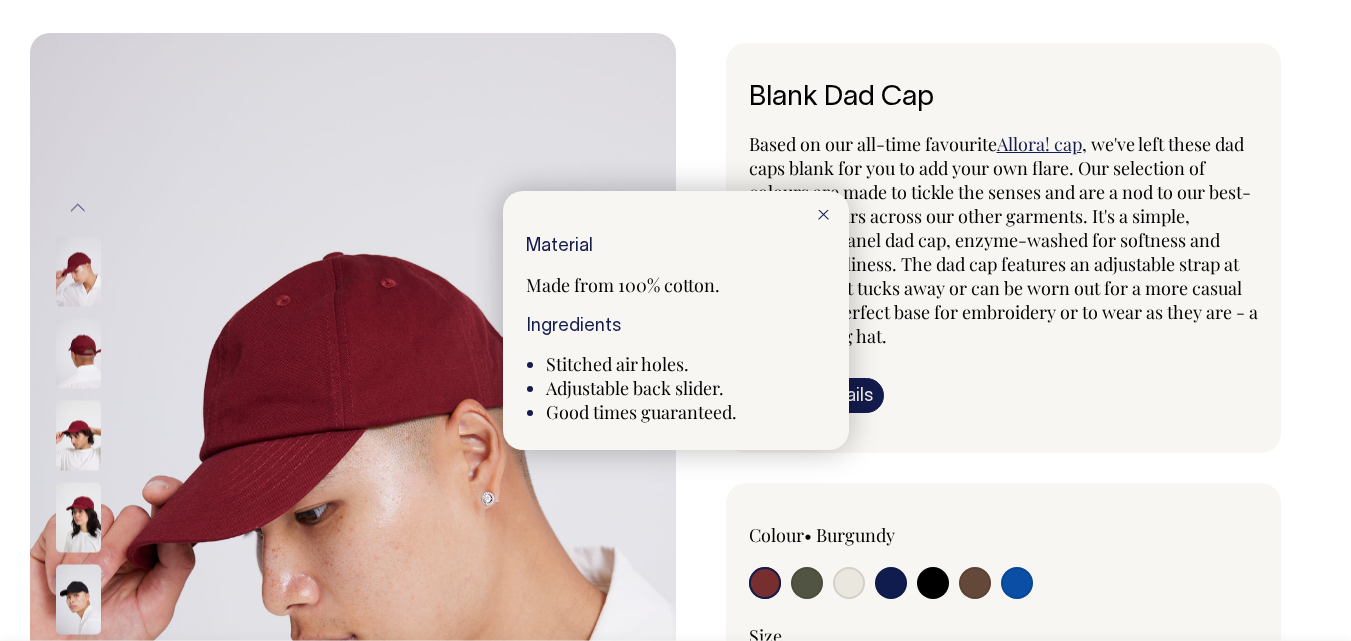 scroll, scrollTop: 65, scrollLeft: 0, axis: vertical 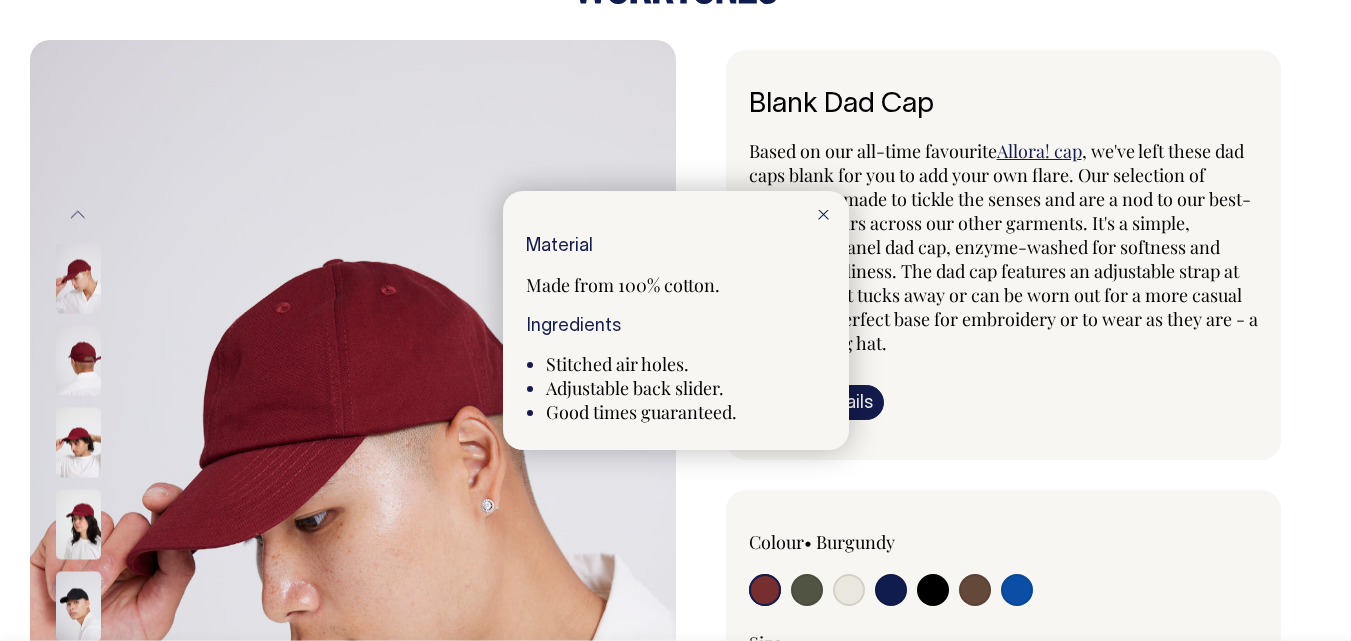 click at bounding box center [675, 320] 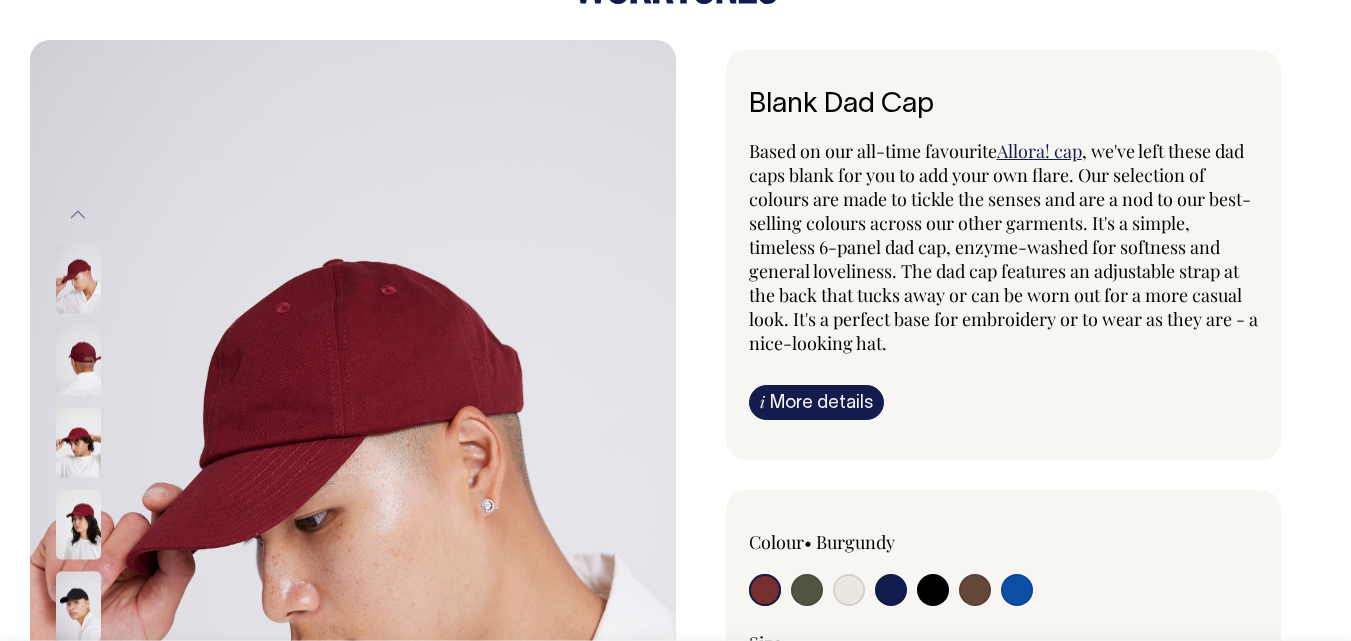click at bounding box center (933, 590) 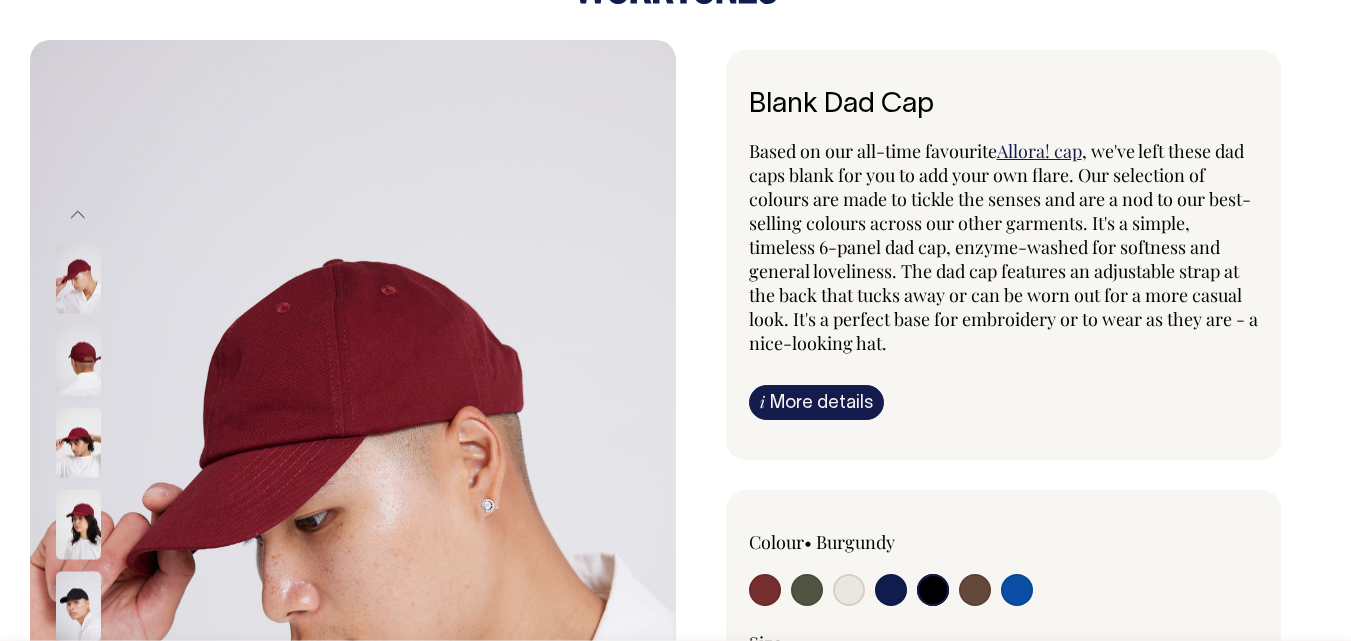 radio on "true" 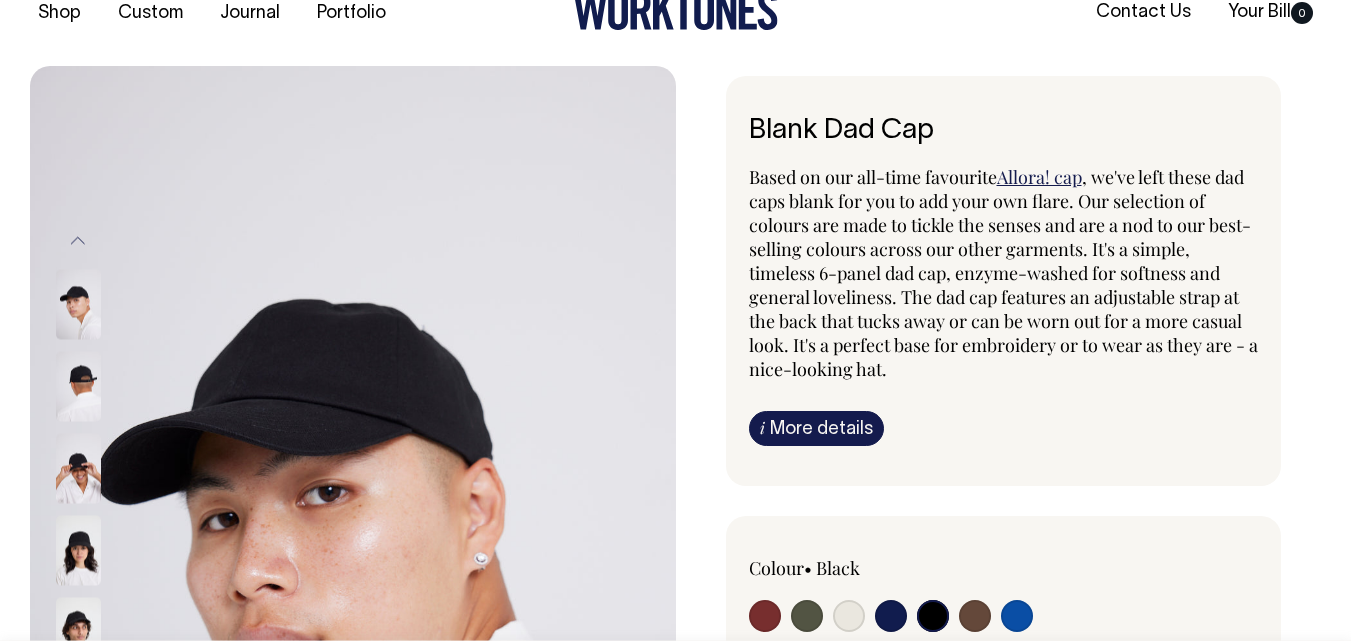 scroll, scrollTop: 0, scrollLeft: 0, axis: both 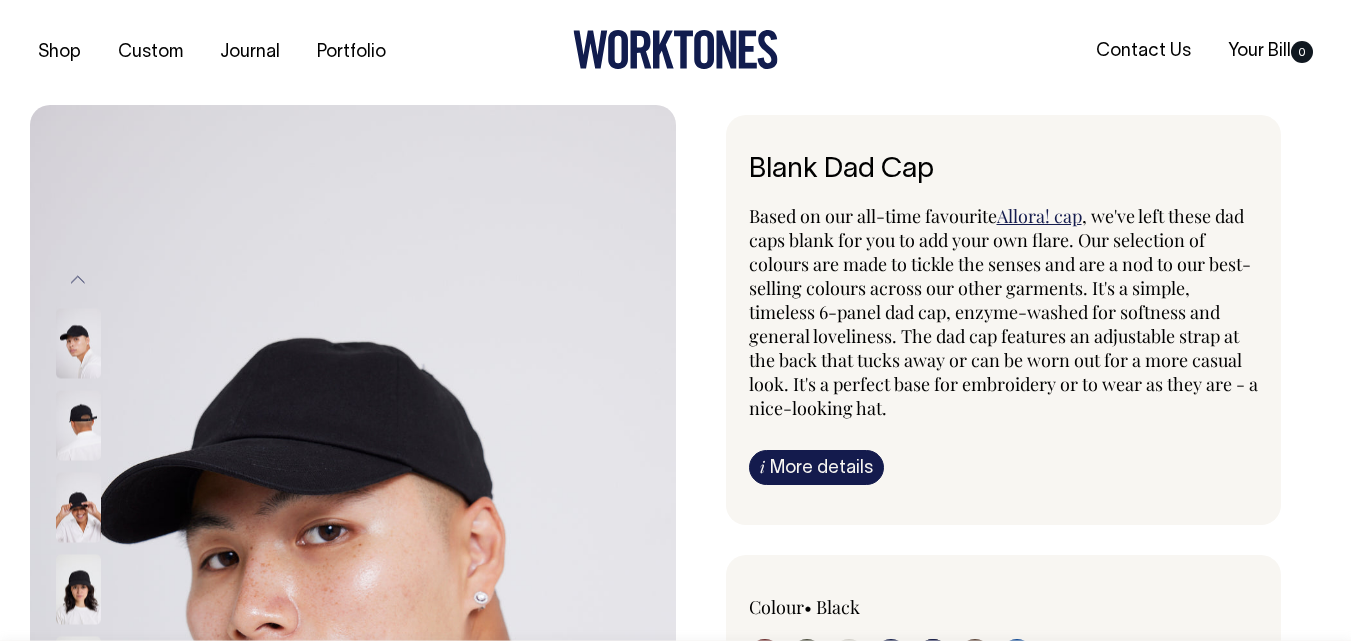 click on "Blank Dad Cap" at bounding box center [1004, 170] 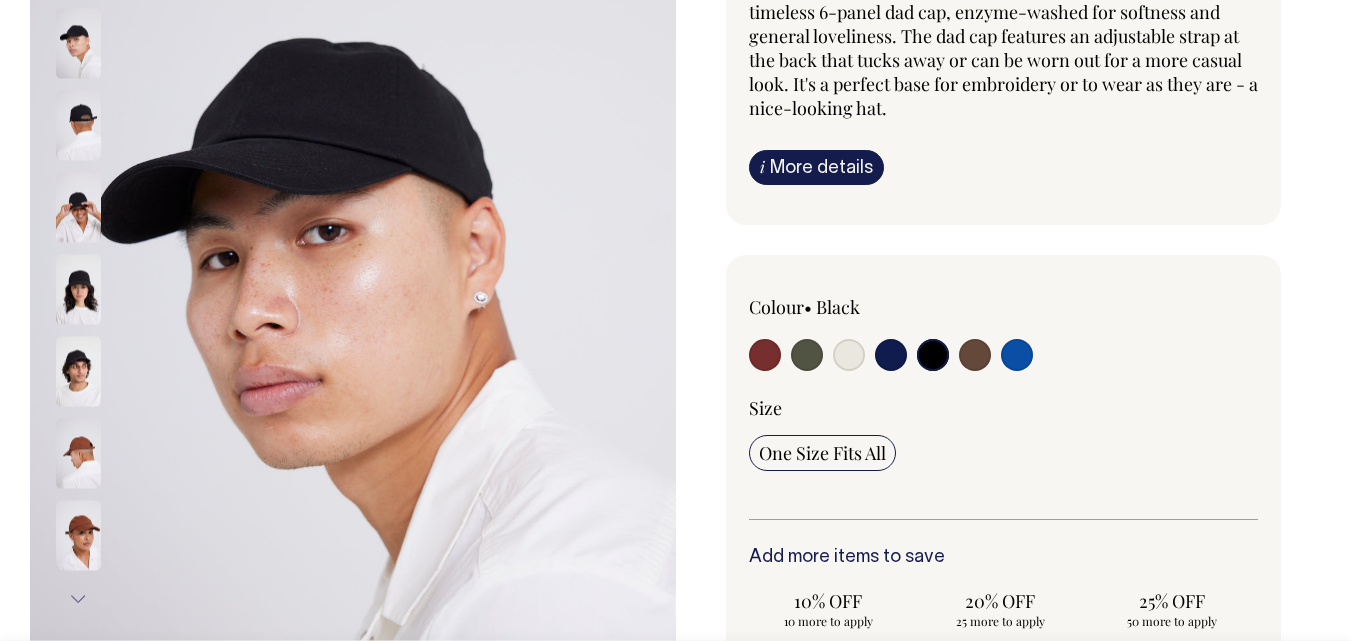 scroll, scrollTop: 306, scrollLeft: 0, axis: vertical 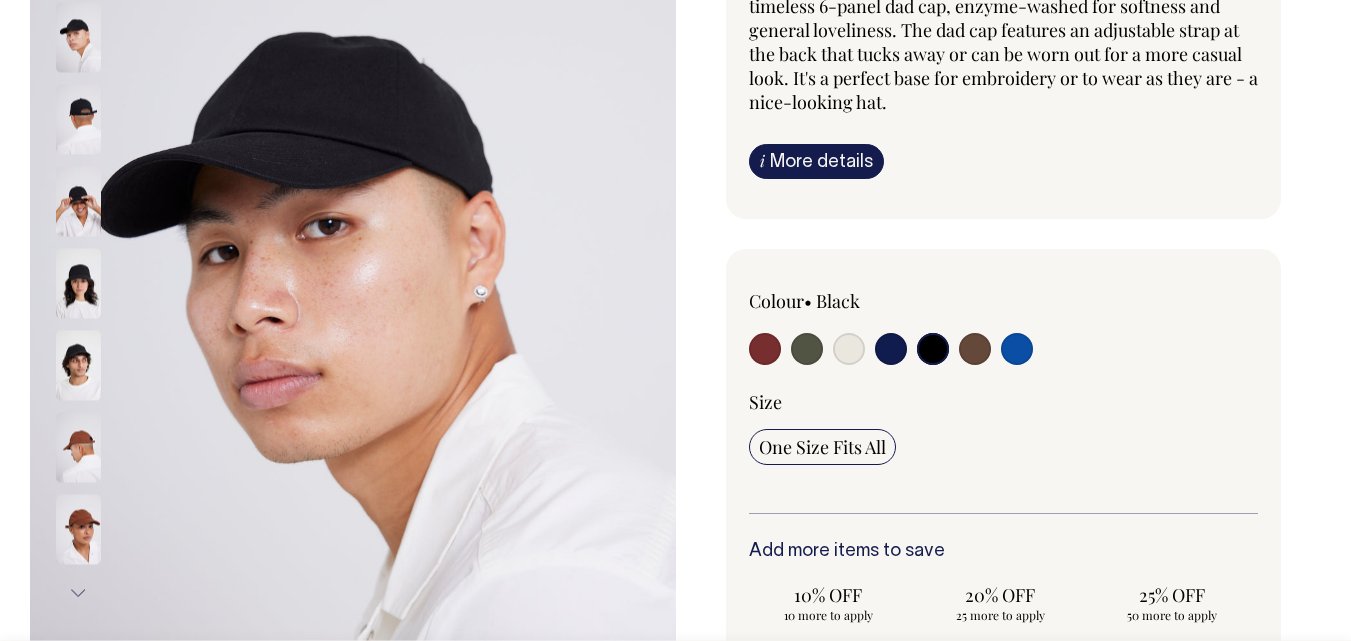 drag, startPoint x: 873, startPoint y: 307, endPoint x: 748, endPoint y: 298, distance: 125.32358 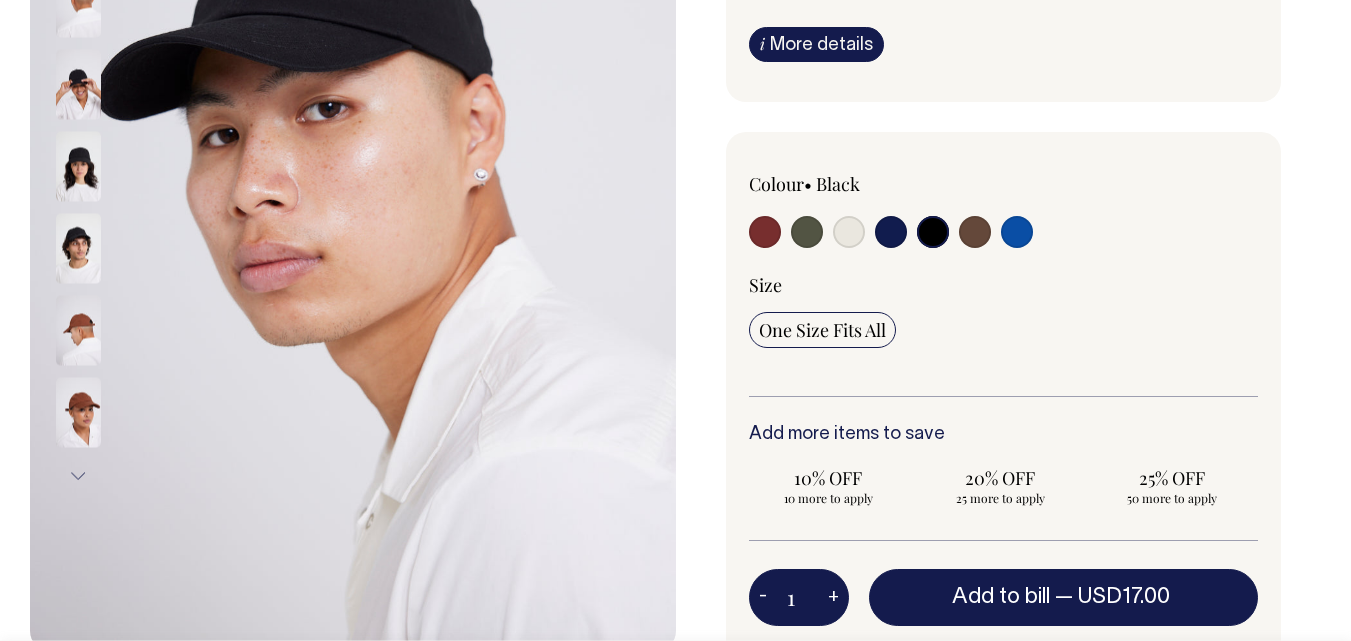 scroll, scrollTop: 430, scrollLeft: 0, axis: vertical 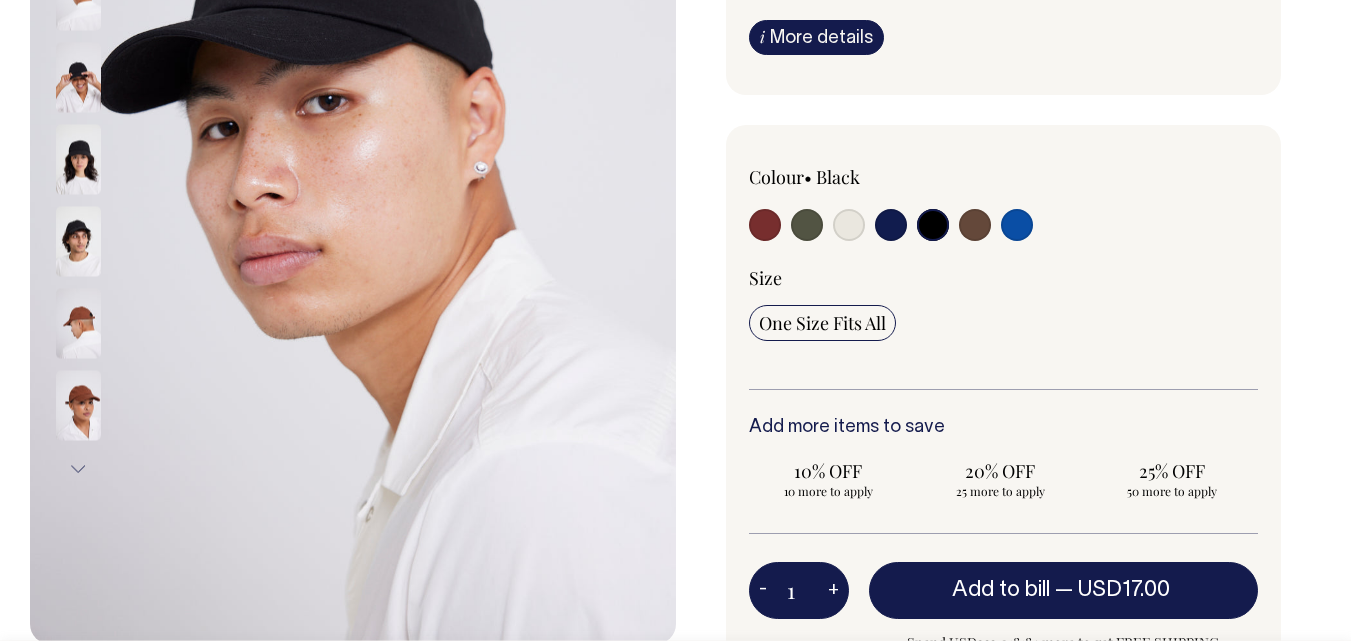 click on "One Size Fits All" at bounding box center [822, 323] 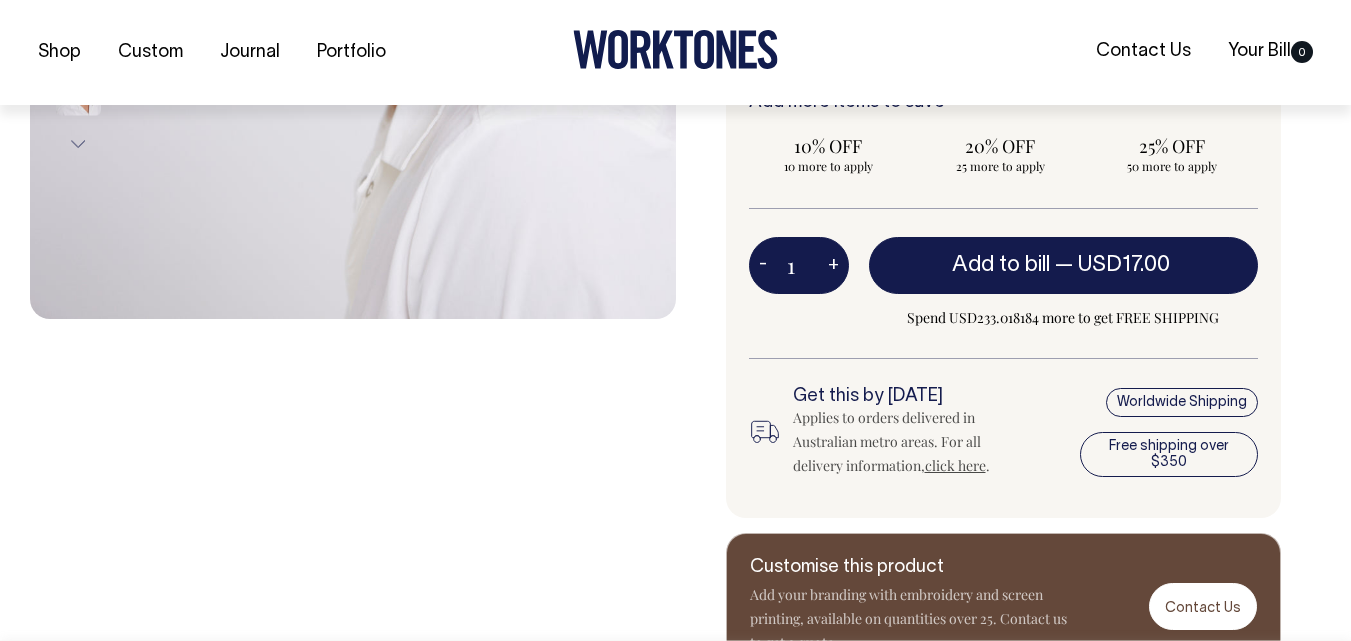 scroll, scrollTop: 814, scrollLeft: 0, axis: vertical 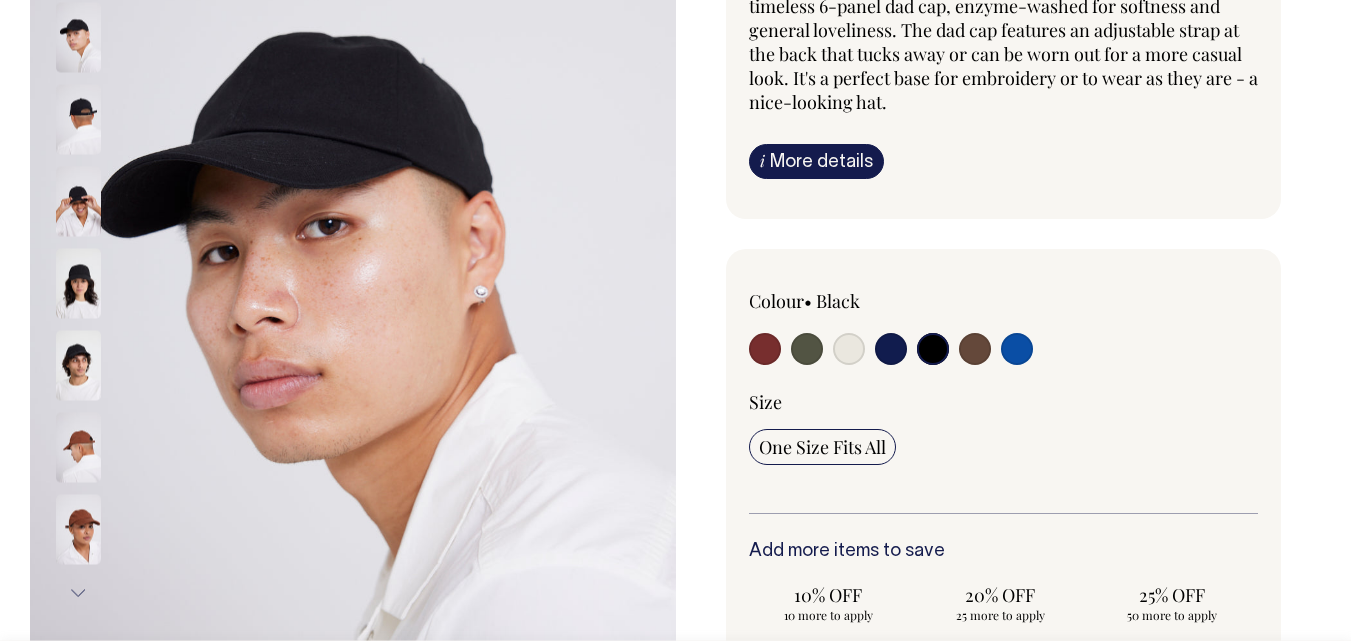 click at bounding box center [975, 349] 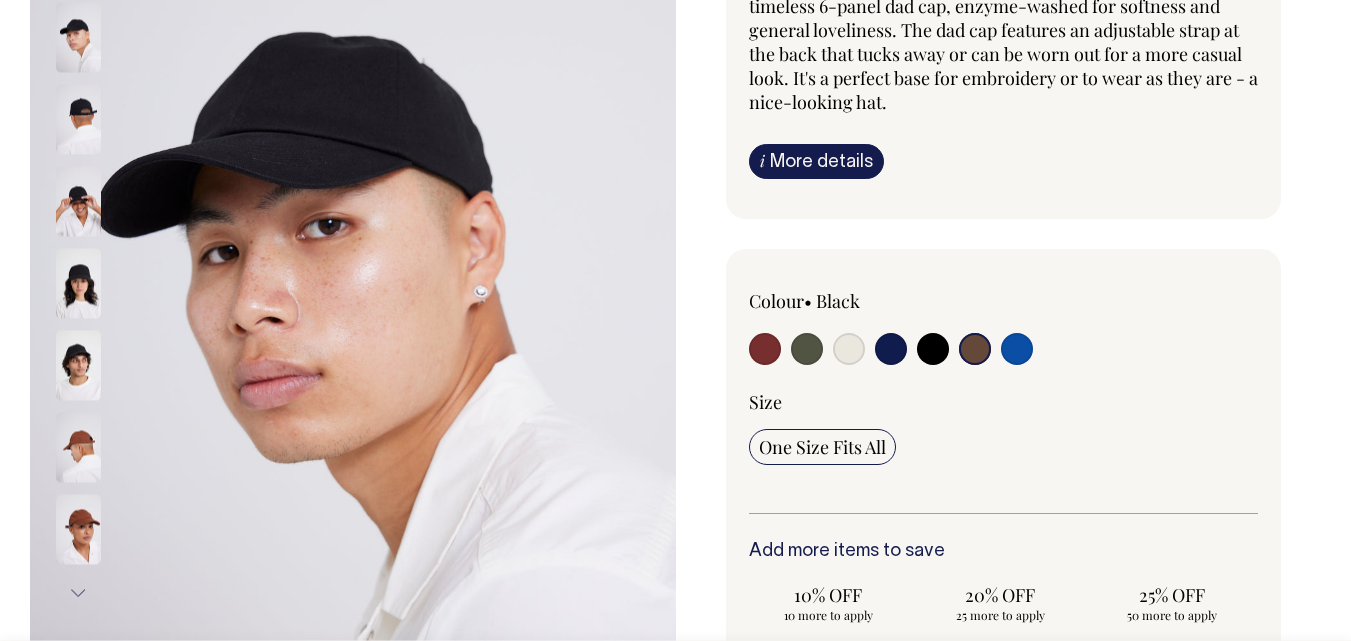 radio on "false" 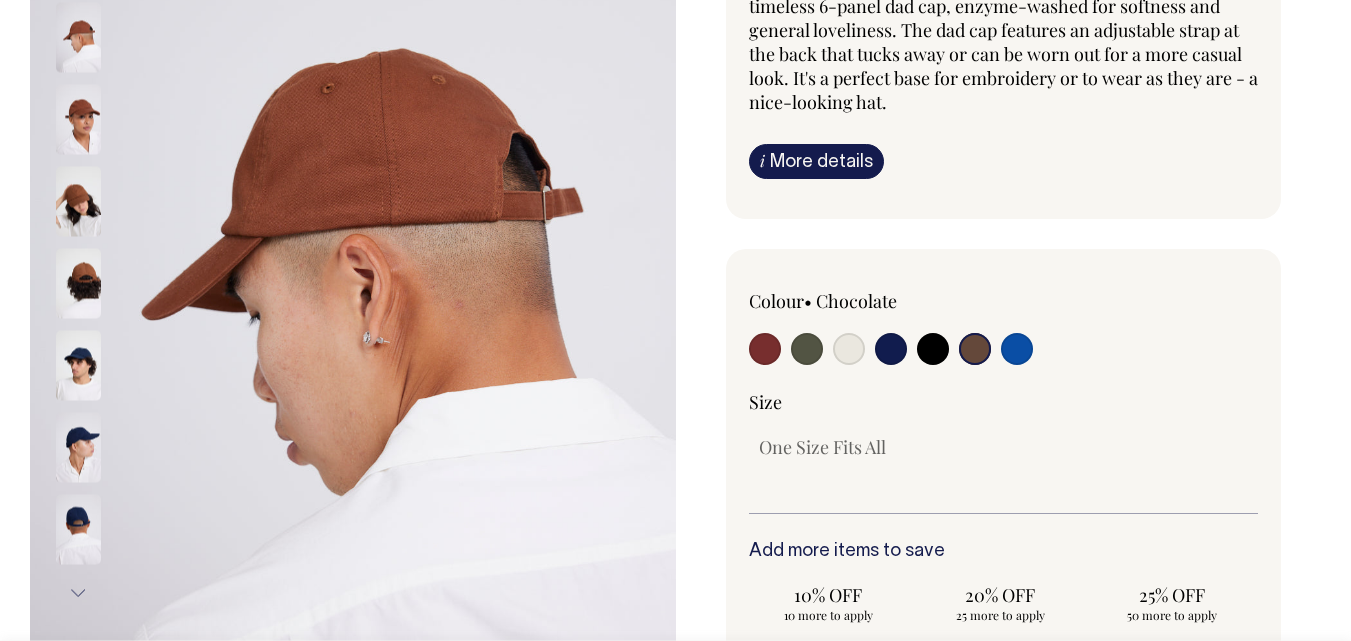 drag, startPoint x: 912, startPoint y: 298, endPoint x: 753, endPoint y: 300, distance: 159.01257 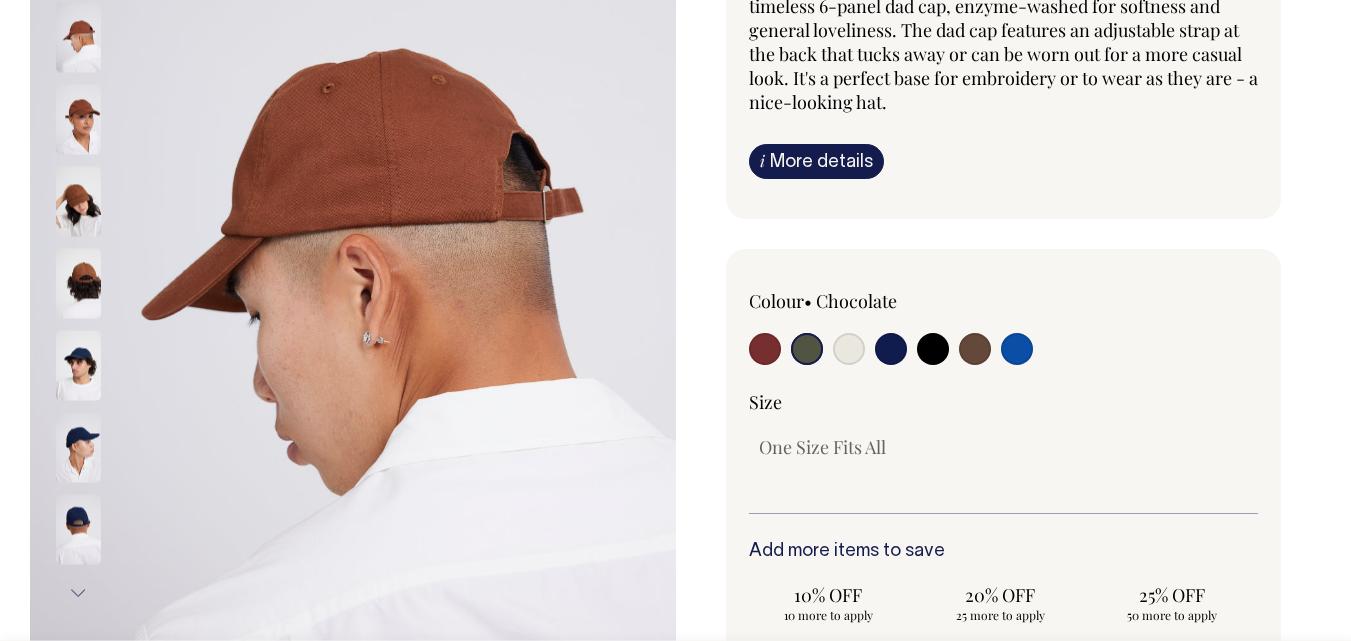 radio on "true" 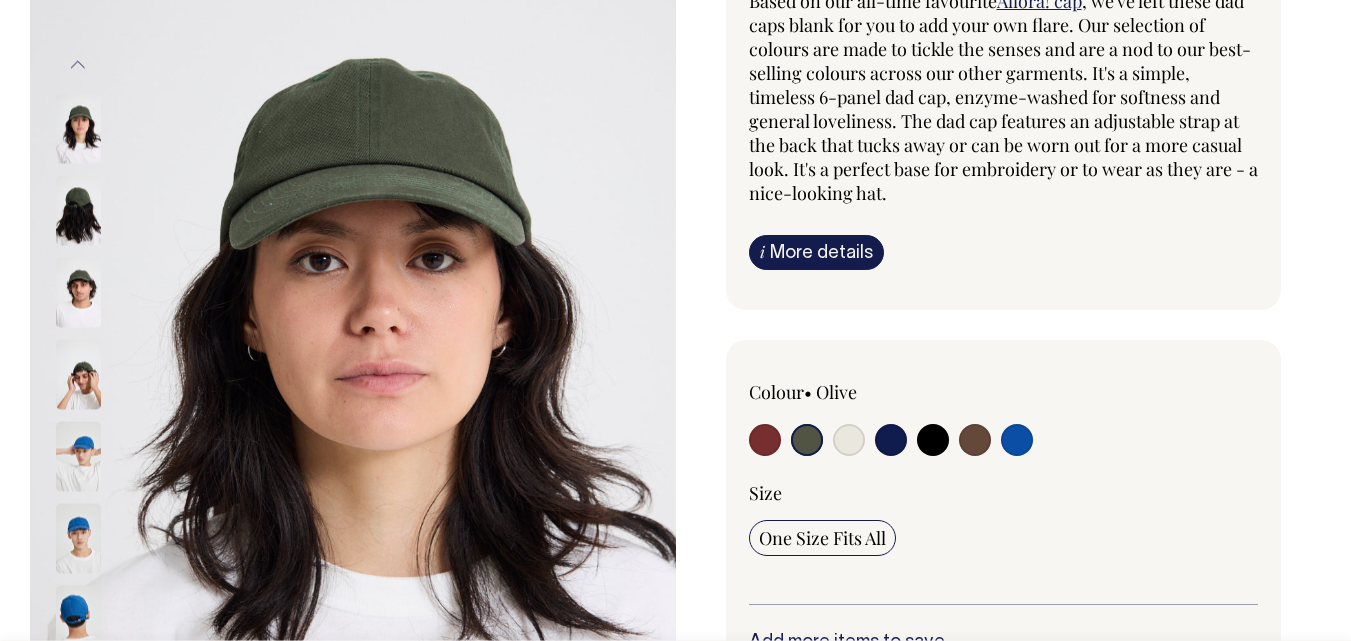 scroll, scrollTop: 208, scrollLeft: 0, axis: vertical 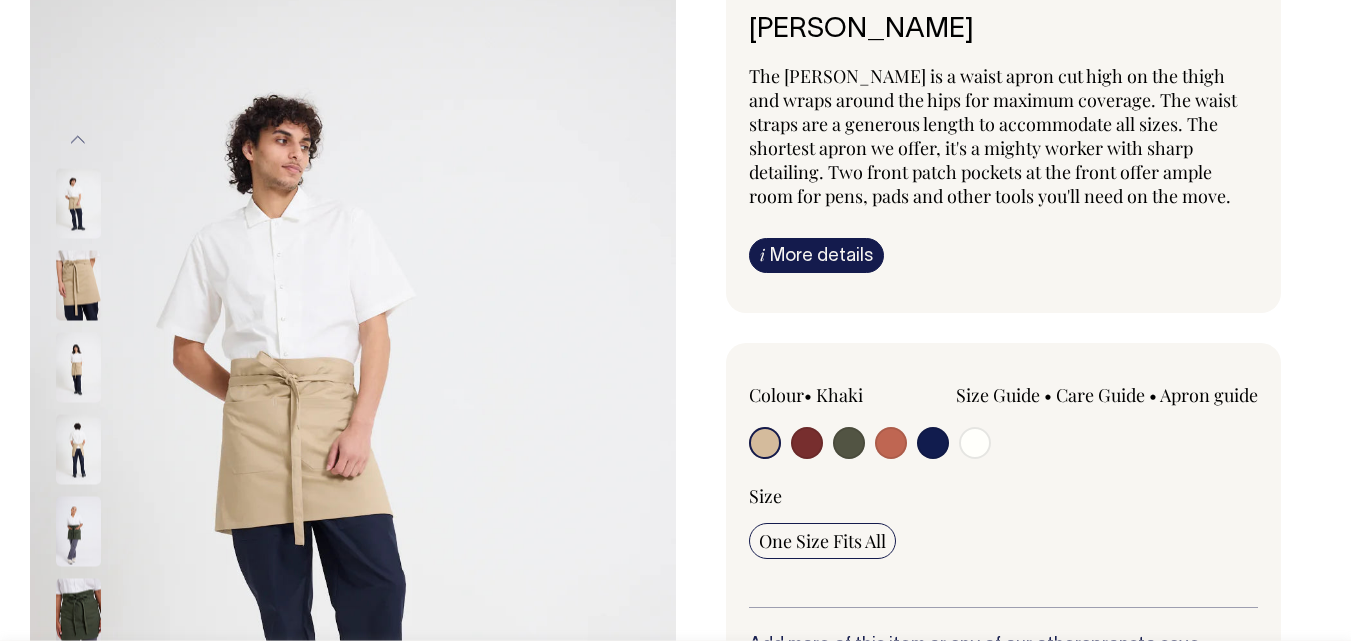 click on "[PERSON_NAME]" at bounding box center (1004, 30) 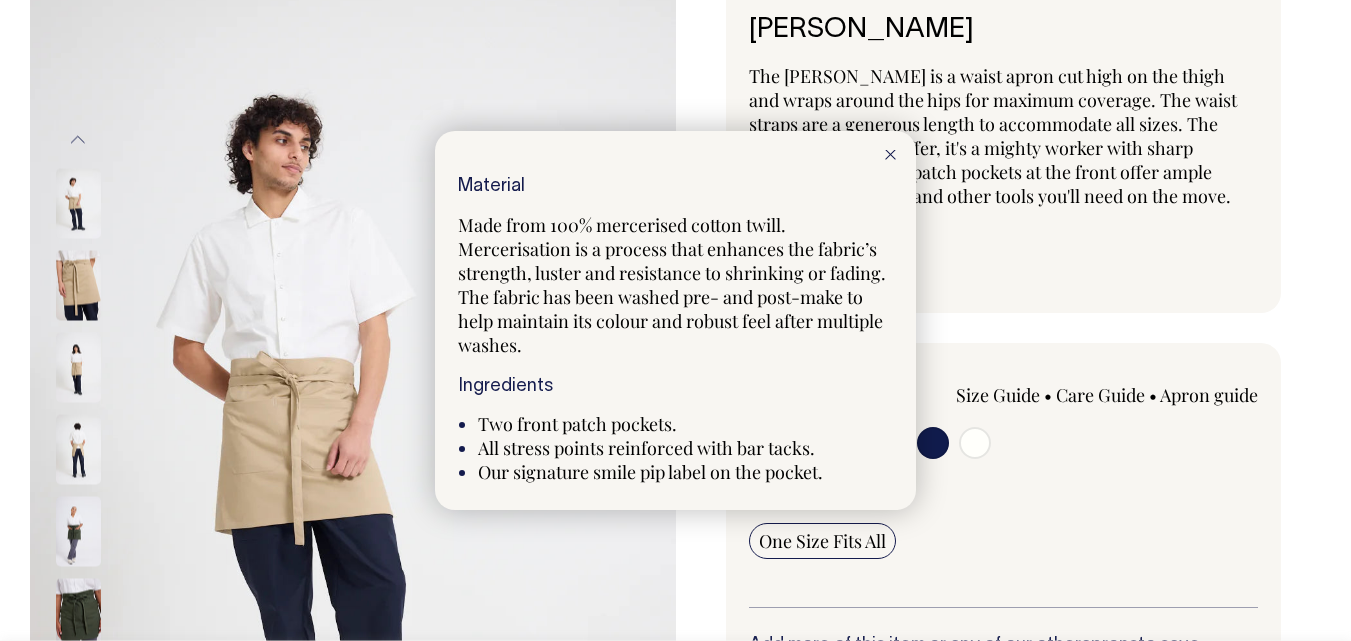 click at bounding box center (890, 153) 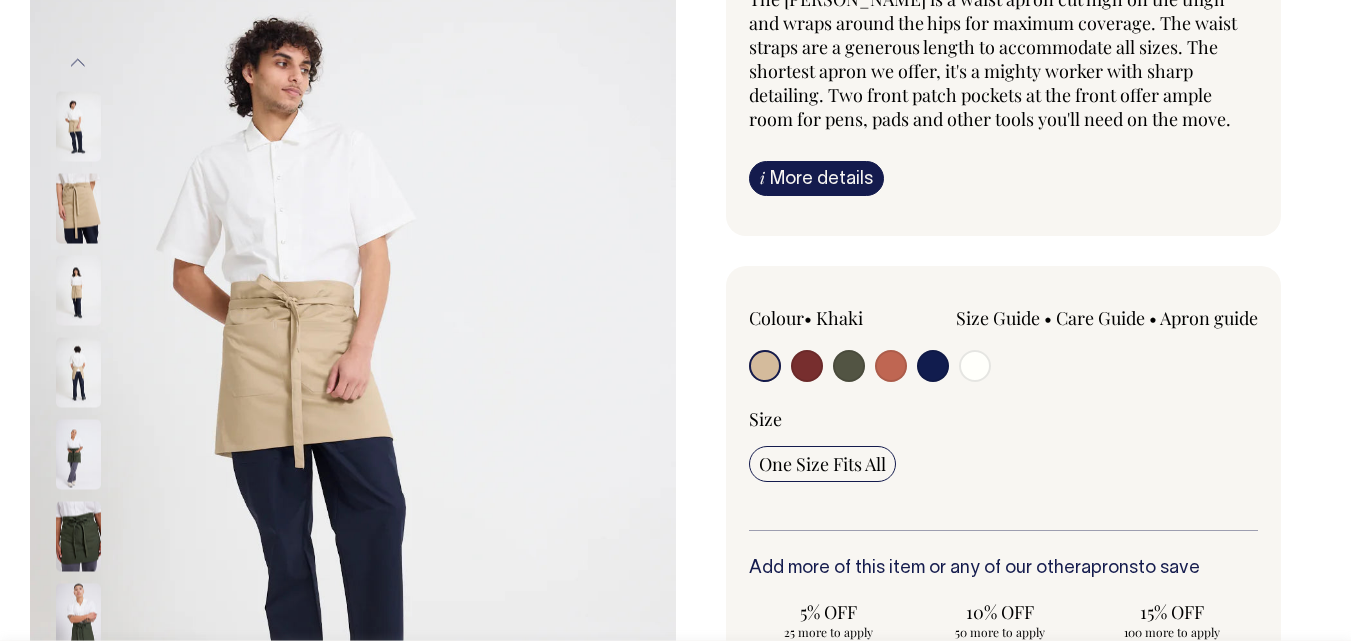 scroll, scrollTop: 223, scrollLeft: 0, axis: vertical 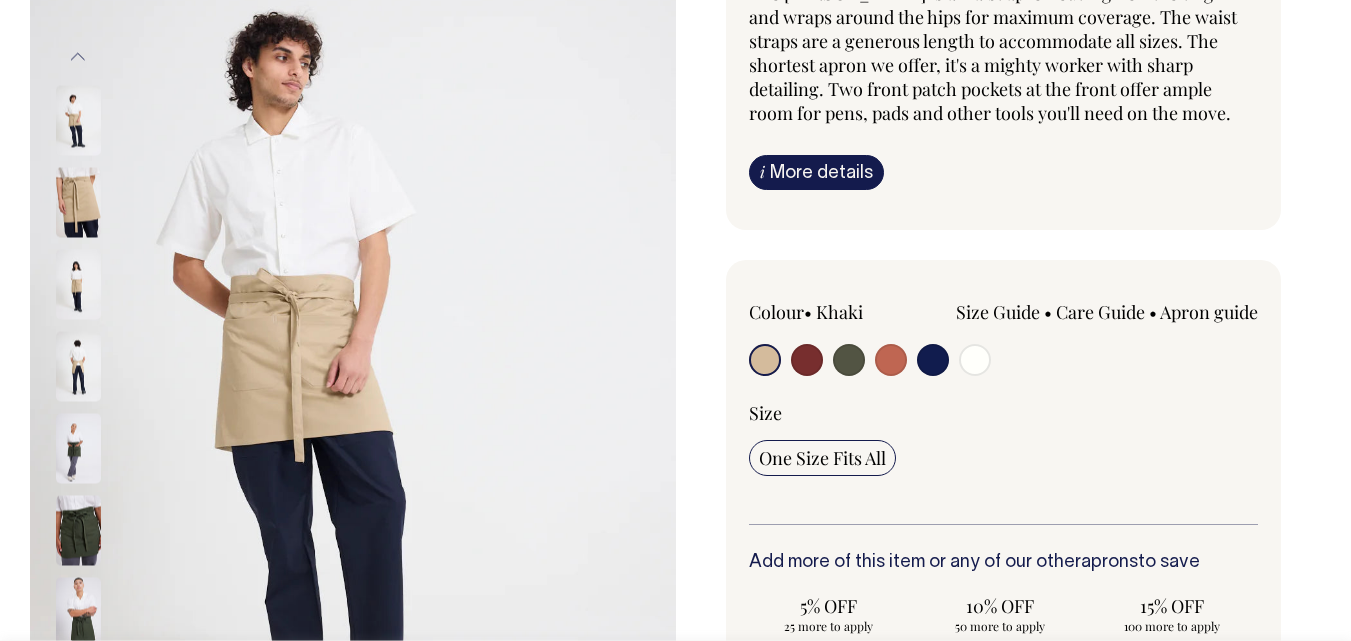 drag, startPoint x: 877, startPoint y: 320, endPoint x: 734, endPoint y: 319, distance: 143.0035 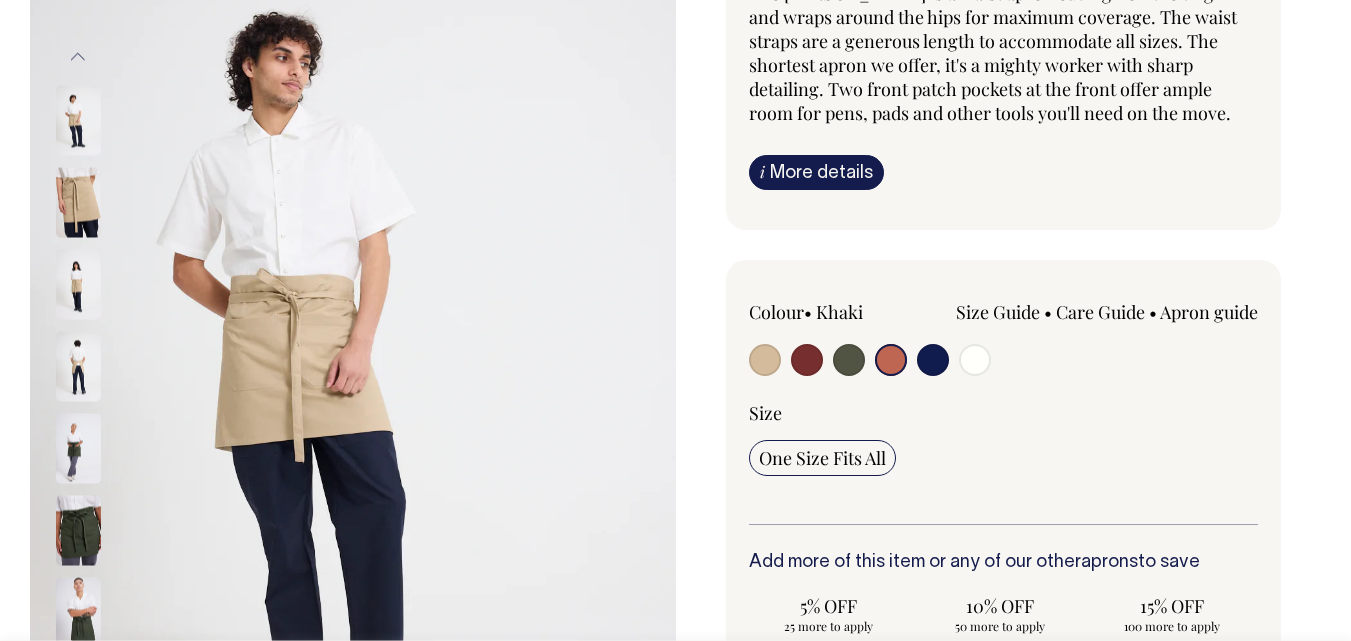 radio on "true" 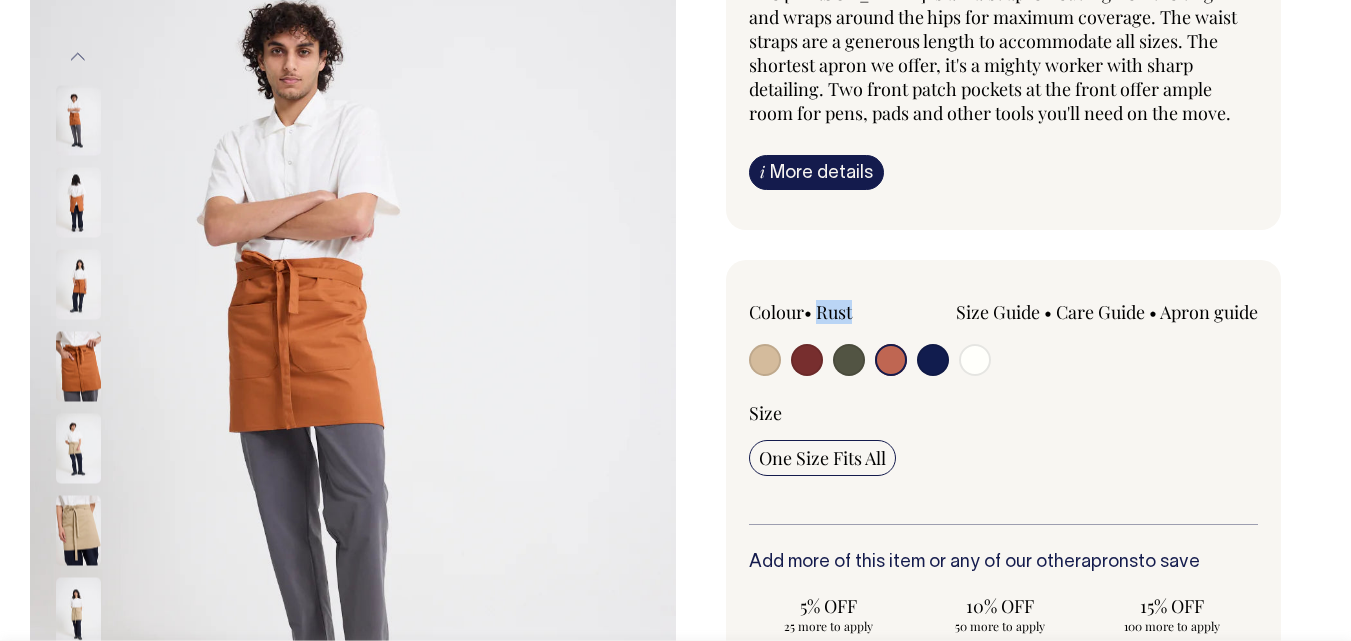 drag, startPoint x: 878, startPoint y: 314, endPoint x: 824, endPoint y: 317, distance: 54.08327 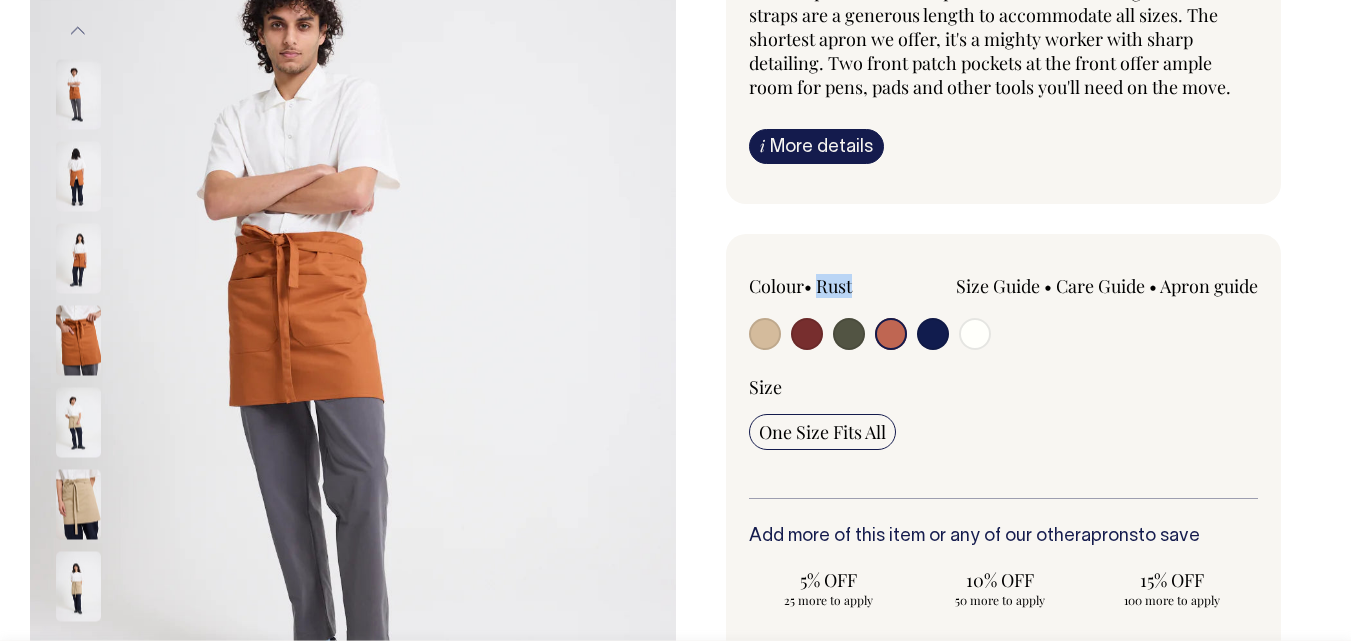 scroll, scrollTop: 255, scrollLeft: 0, axis: vertical 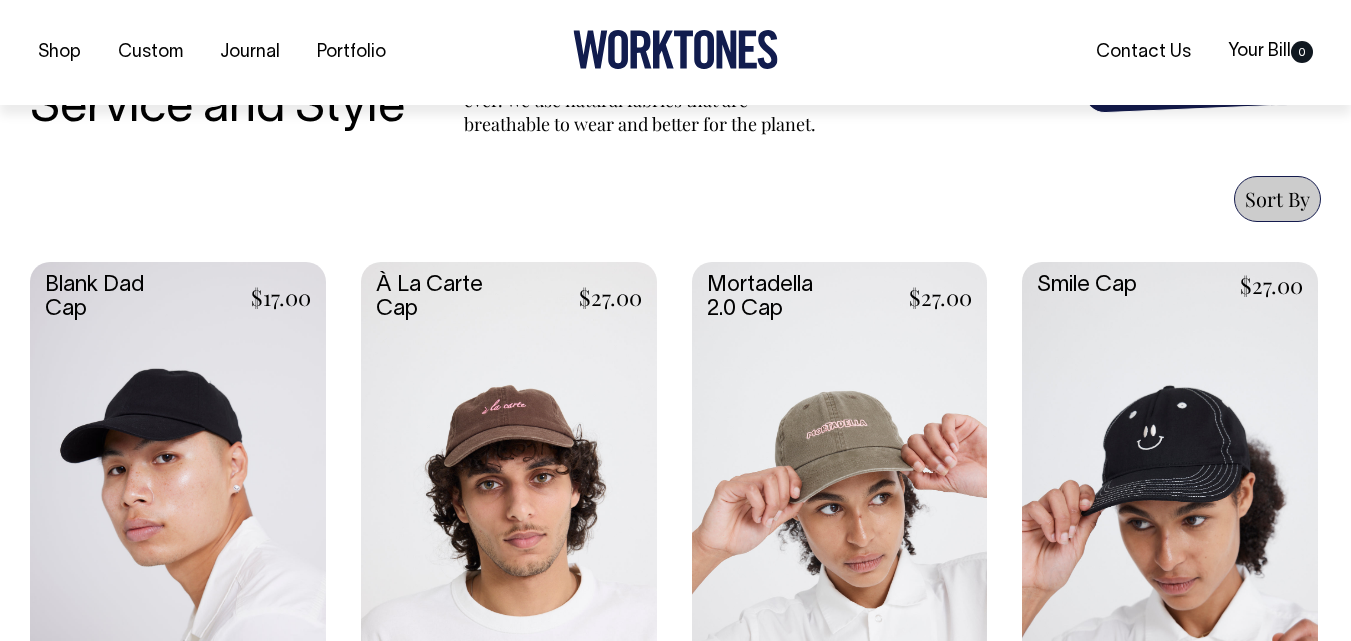 click on "Shop
Custom
Journal
Portfolio
Contact Us
Your Bill
0
Accessories
Aprons
Workwear" at bounding box center (675, 737) 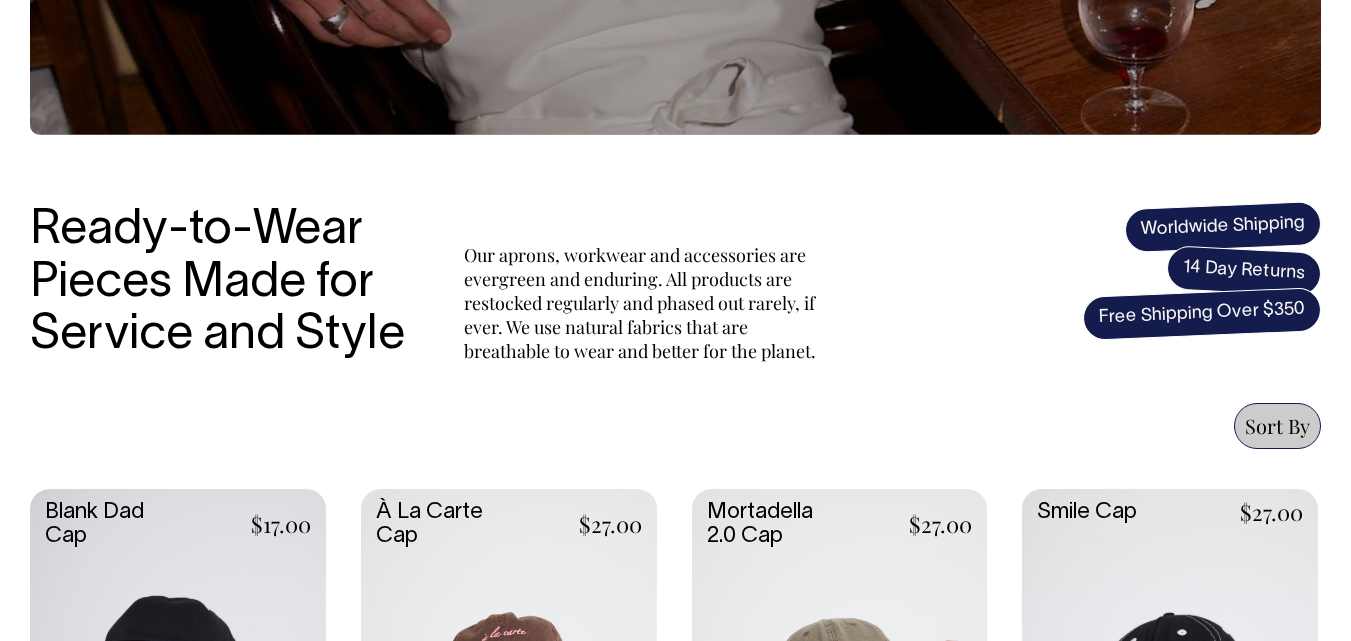 scroll, scrollTop: 473, scrollLeft: 0, axis: vertical 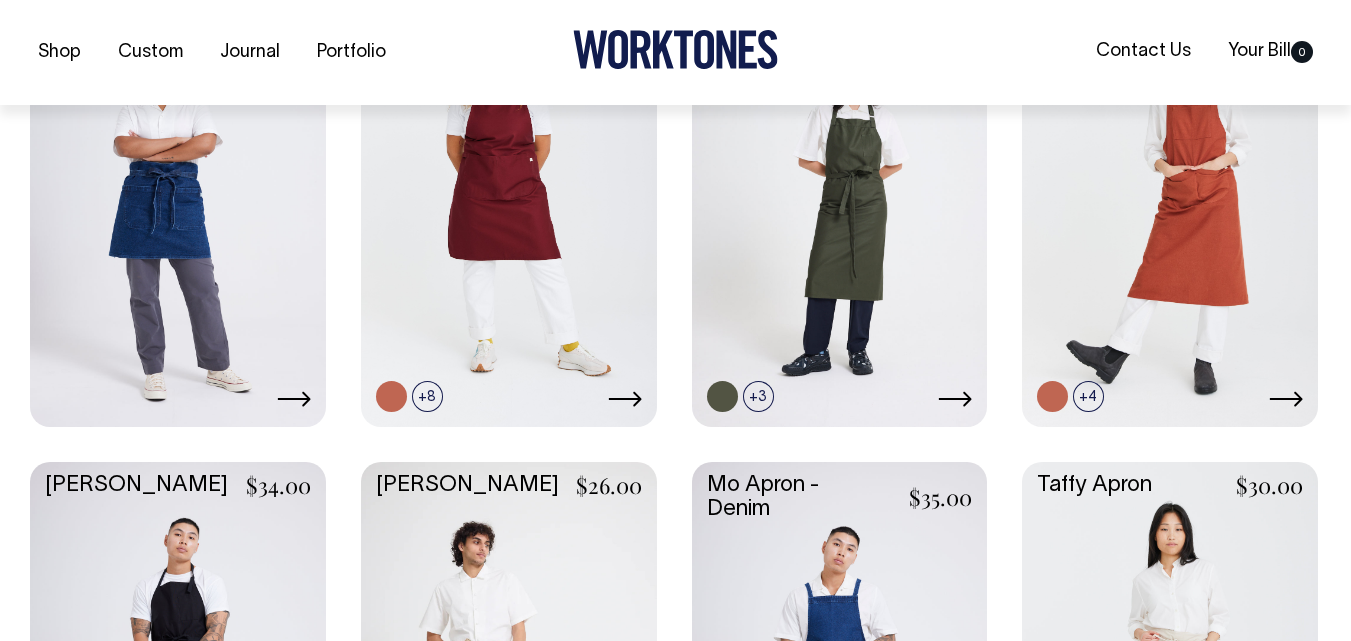 drag, startPoint x: 1365, startPoint y: 88, endPoint x: 1357, endPoint y: 296, distance: 208.1538 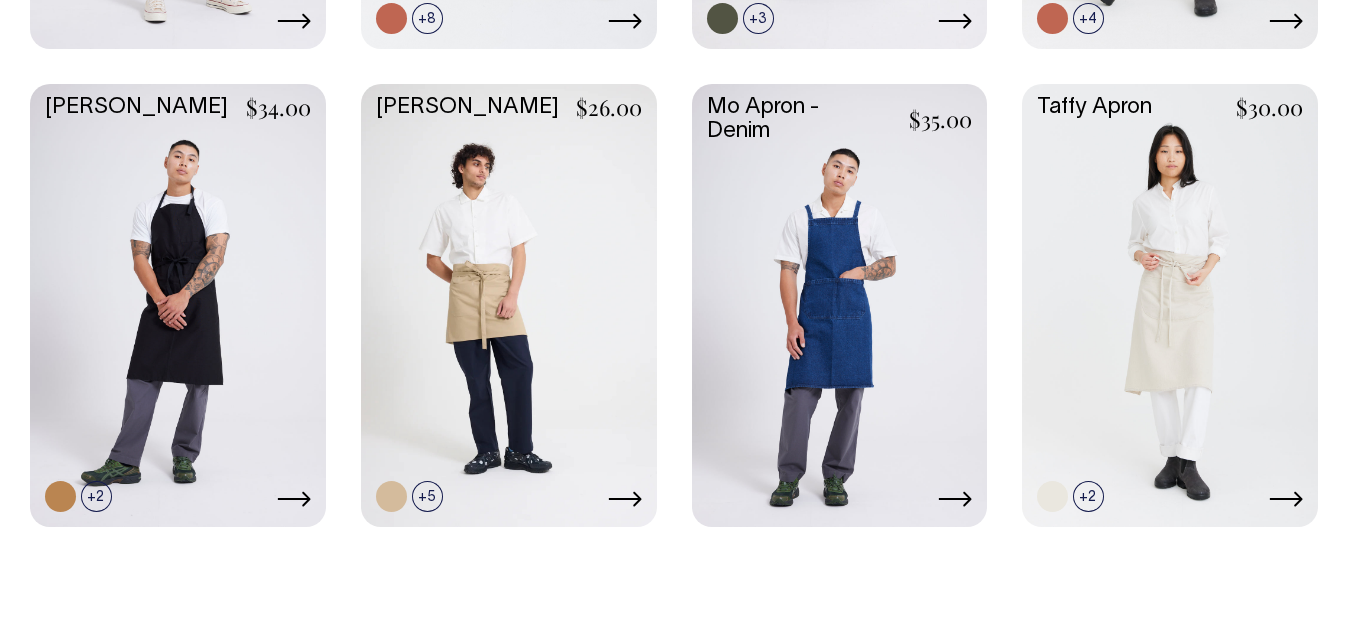 scroll, scrollTop: 1357, scrollLeft: 0, axis: vertical 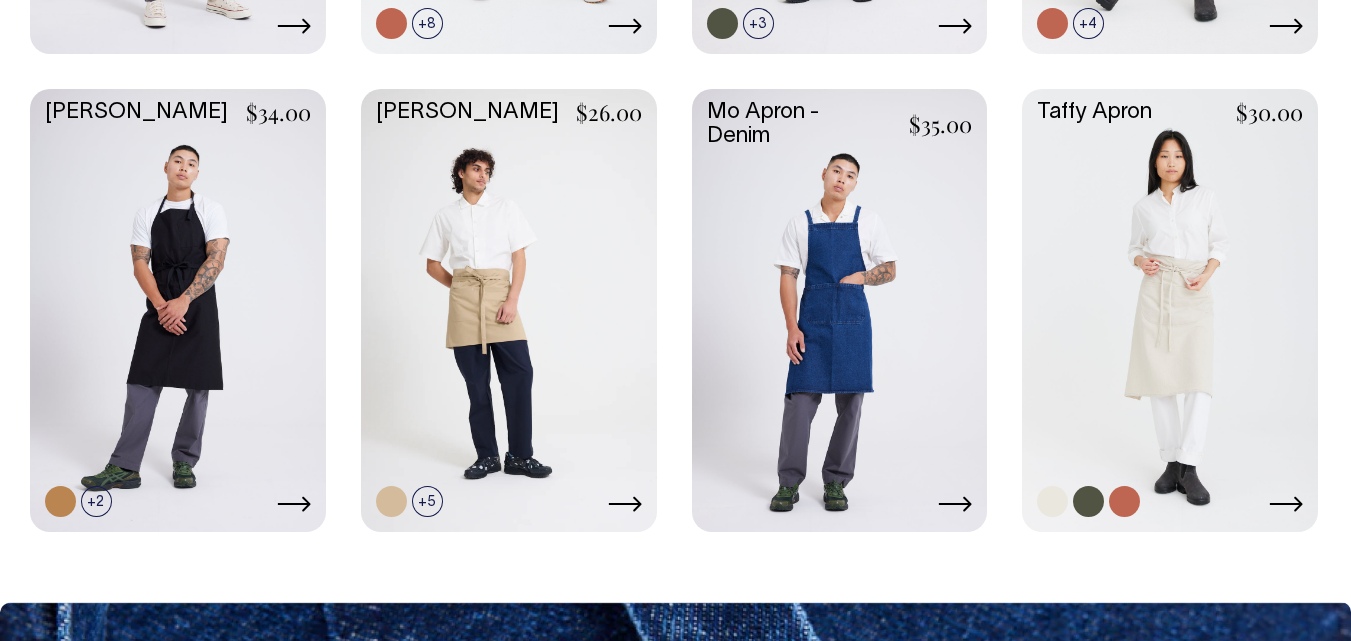click at bounding box center (1170, 309) 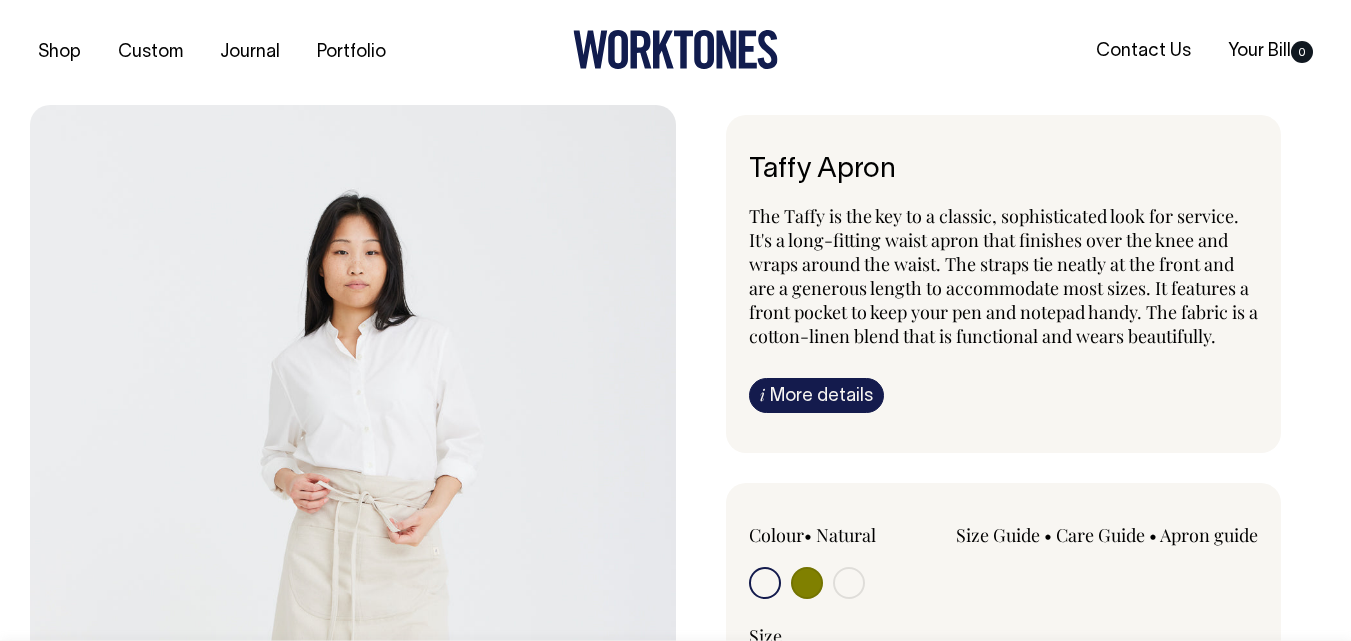 scroll, scrollTop: 0, scrollLeft: 0, axis: both 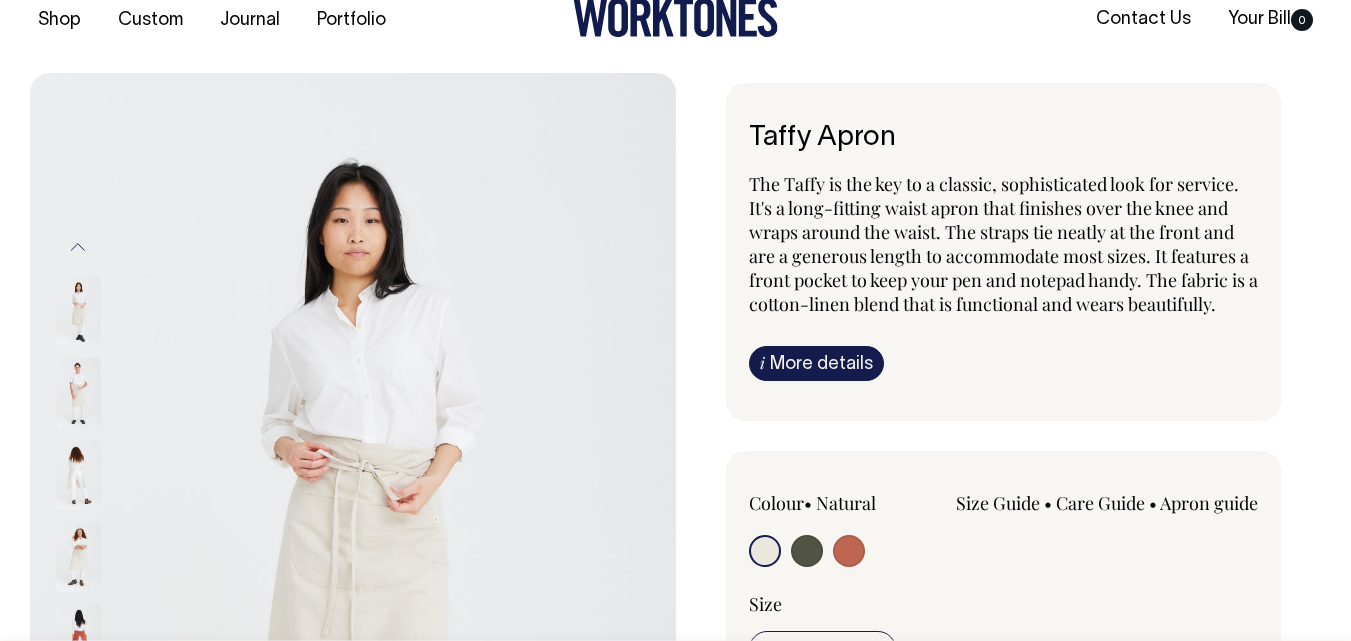 click on "Taffy Apron" at bounding box center (1004, 138) 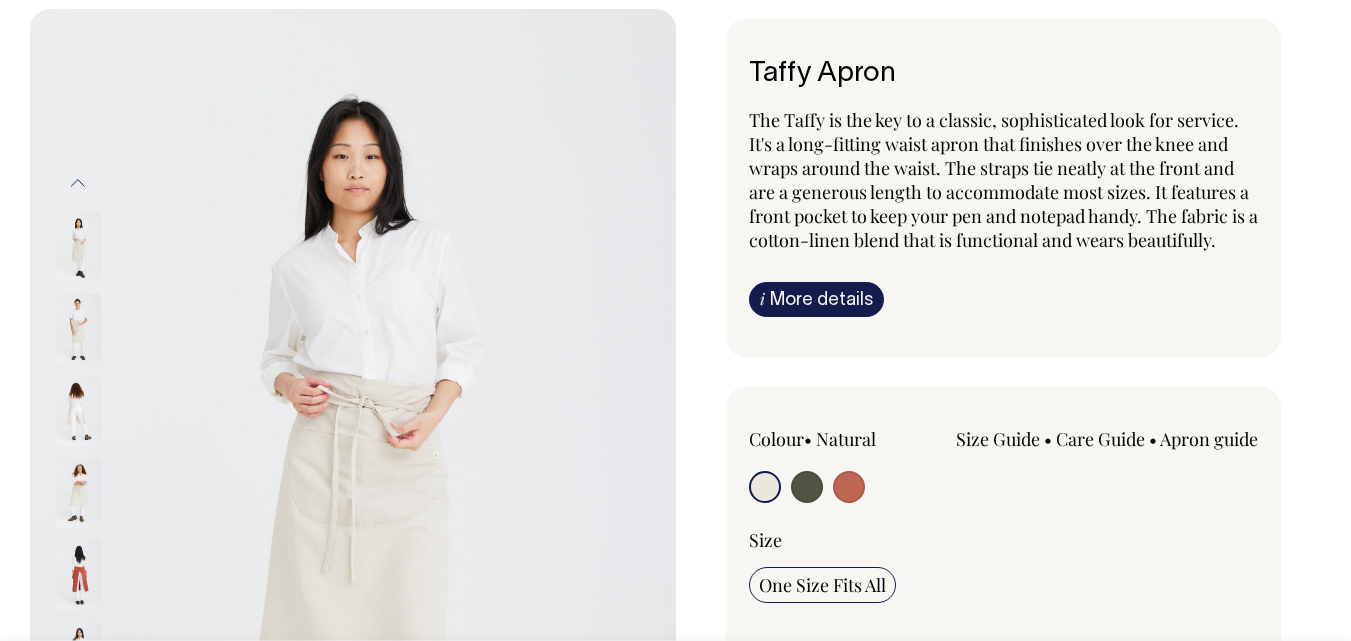 scroll, scrollTop: 102, scrollLeft: 0, axis: vertical 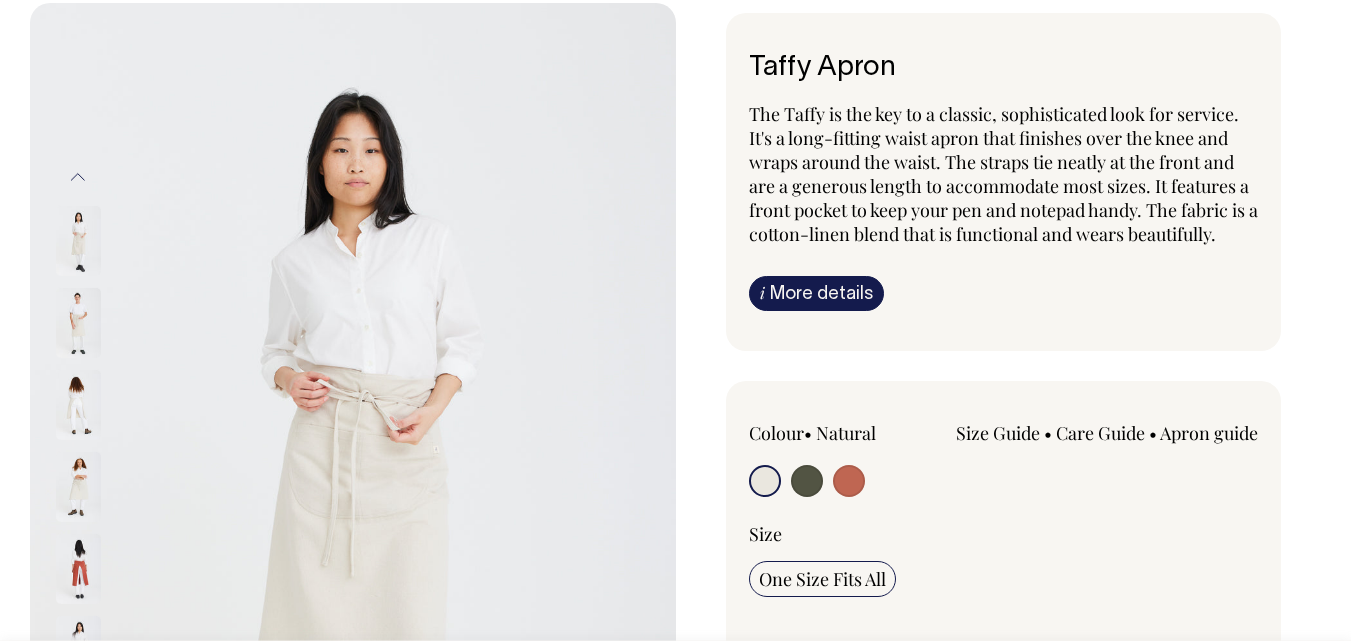 drag, startPoint x: 894, startPoint y: 434, endPoint x: 722, endPoint y: 439, distance: 172.07266 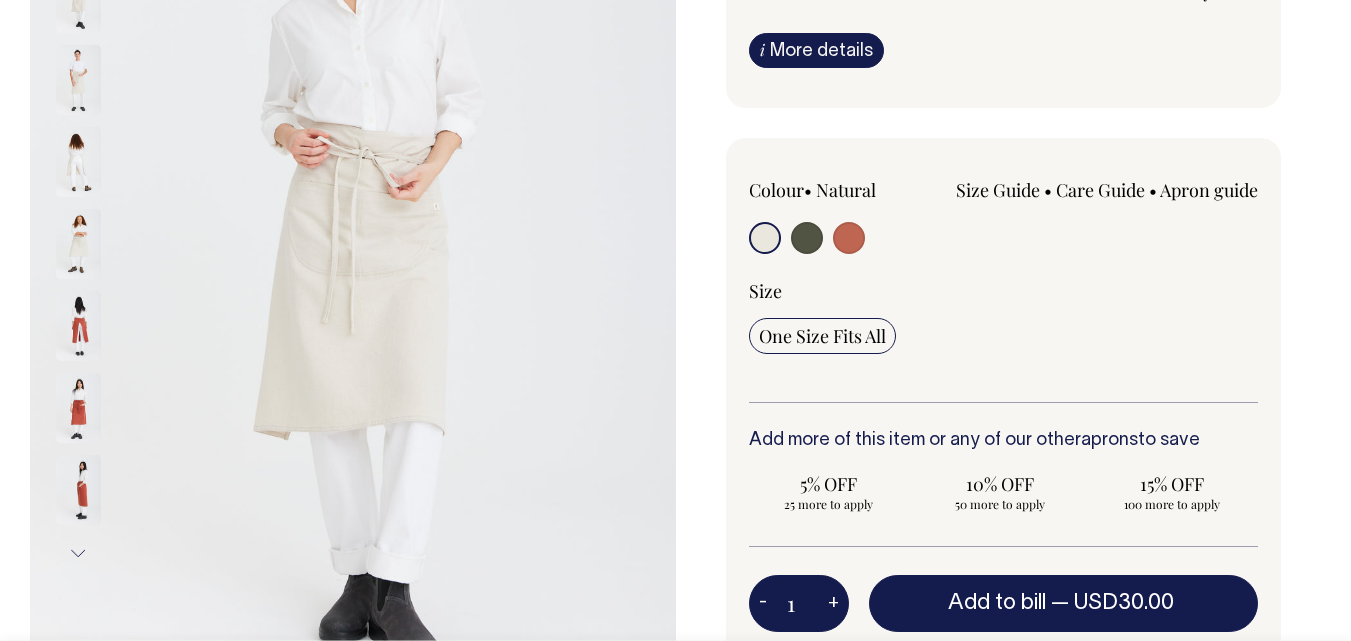 scroll, scrollTop: 351, scrollLeft: 0, axis: vertical 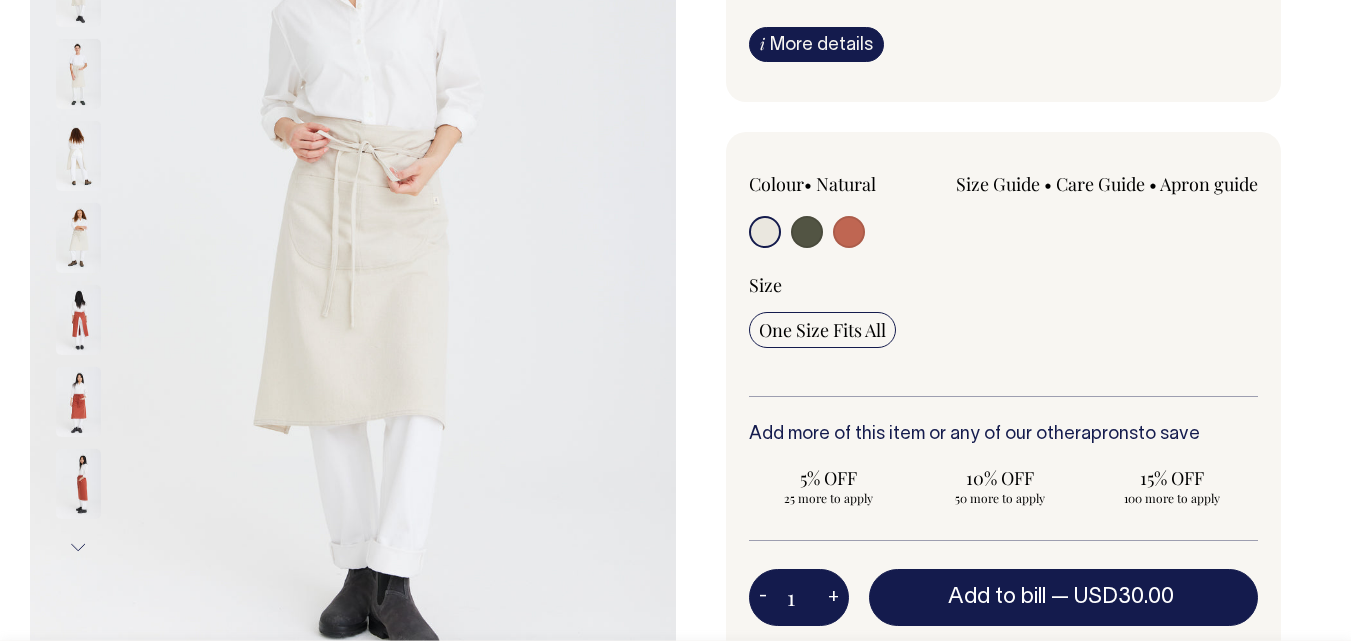 click at bounding box center [807, 232] 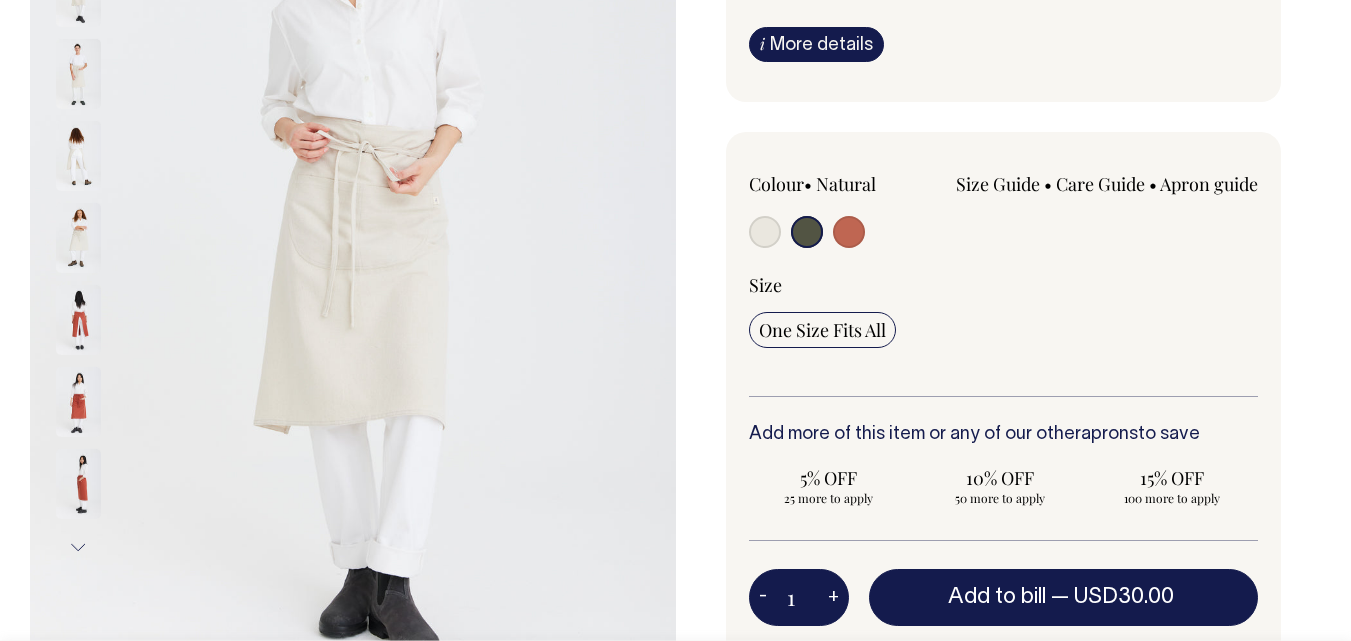 radio on "true" 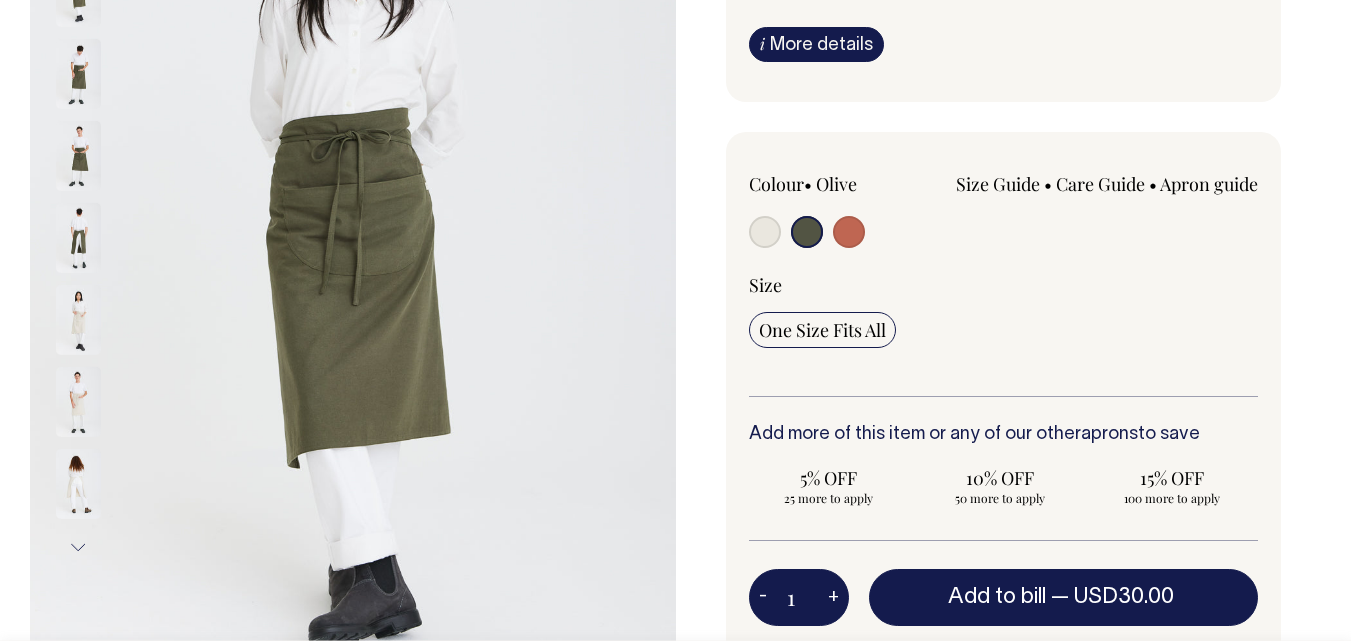 drag, startPoint x: 901, startPoint y: 184, endPoint x: 747, endPoint y: 194, distance: 154.32434 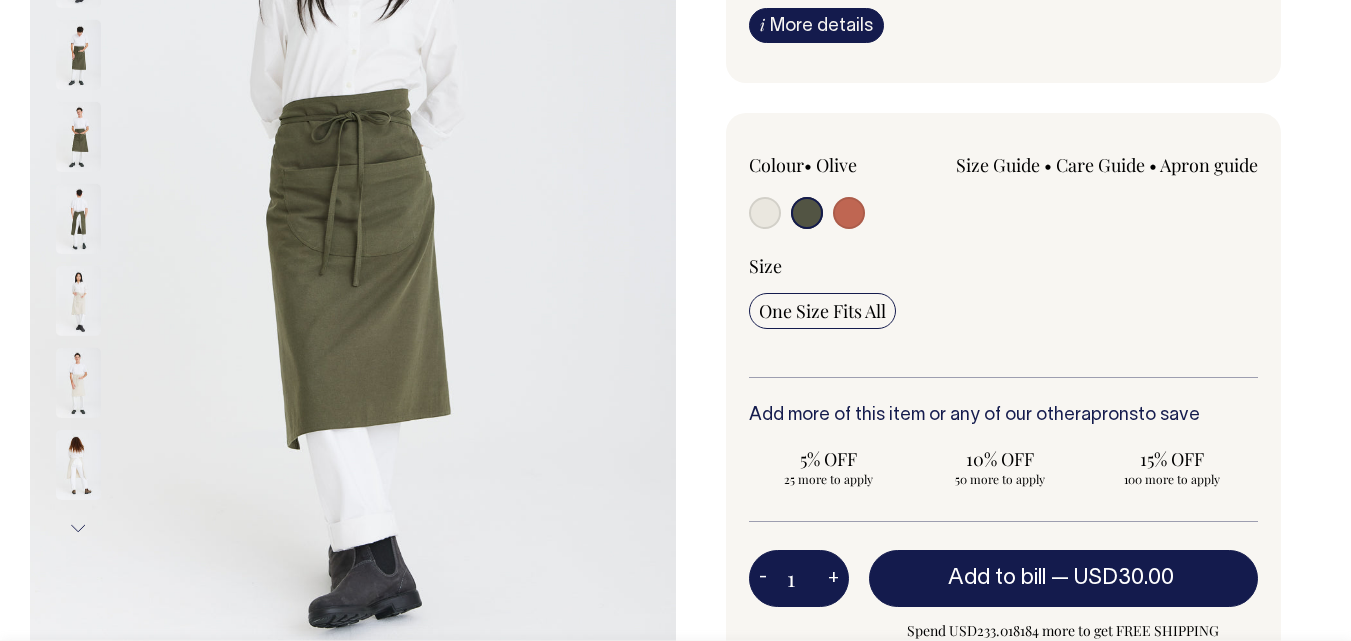 scroll, scrollTop: 376, scrollLeft: 0, axis: vertical 